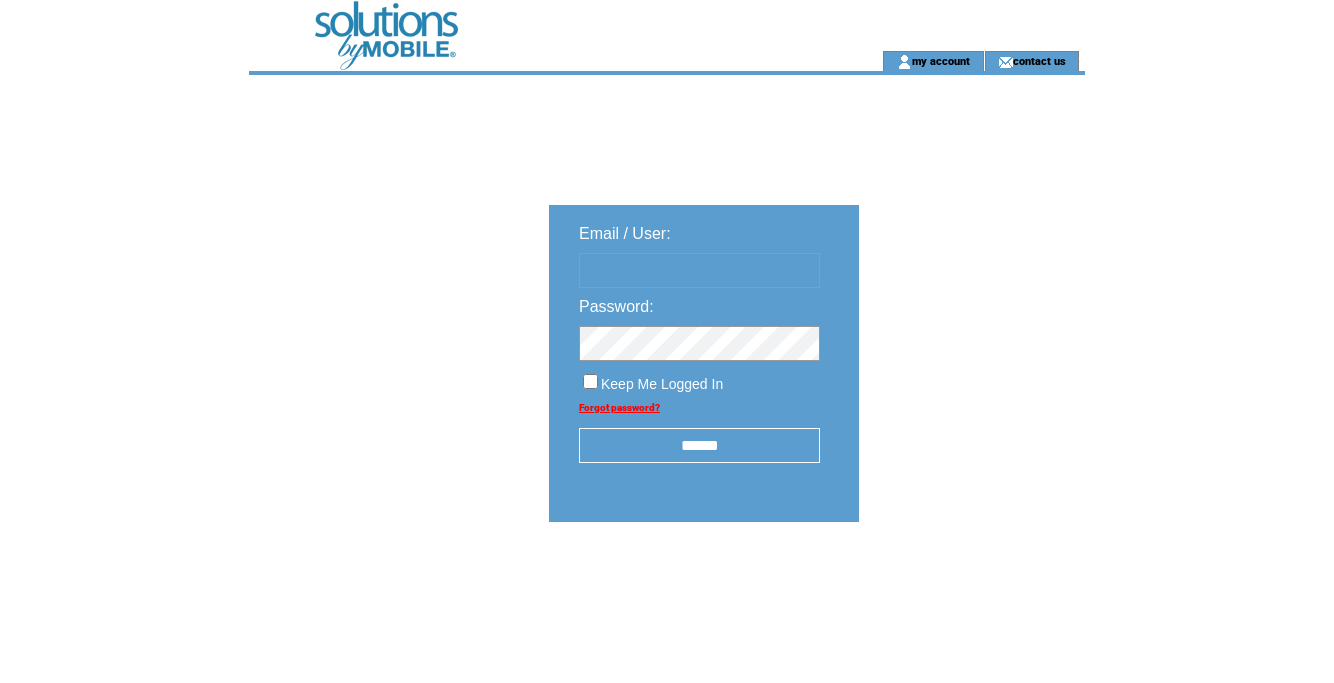 scroll, scrollTop: 0, scrollLeft: 0, axis: both 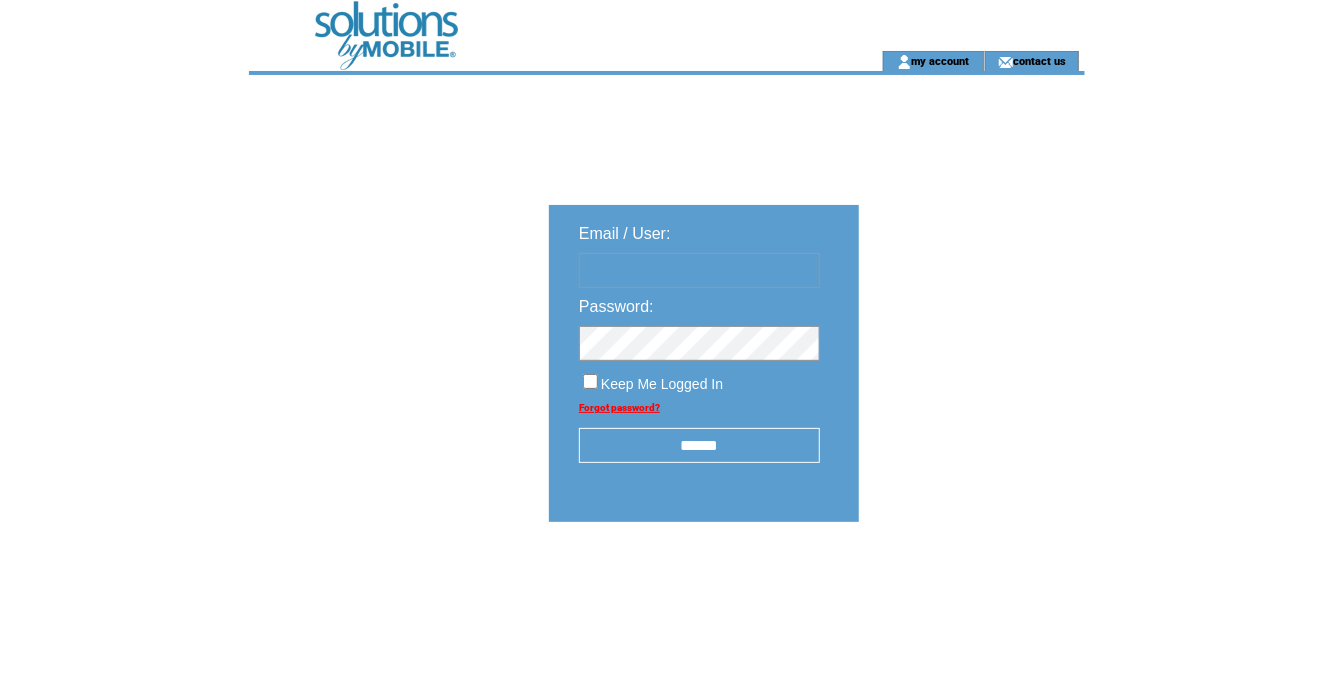 drag, startPoint x: 0, startPoint y: 0, endPoint x: 755, endPoint y: 283, distance: 806.29645 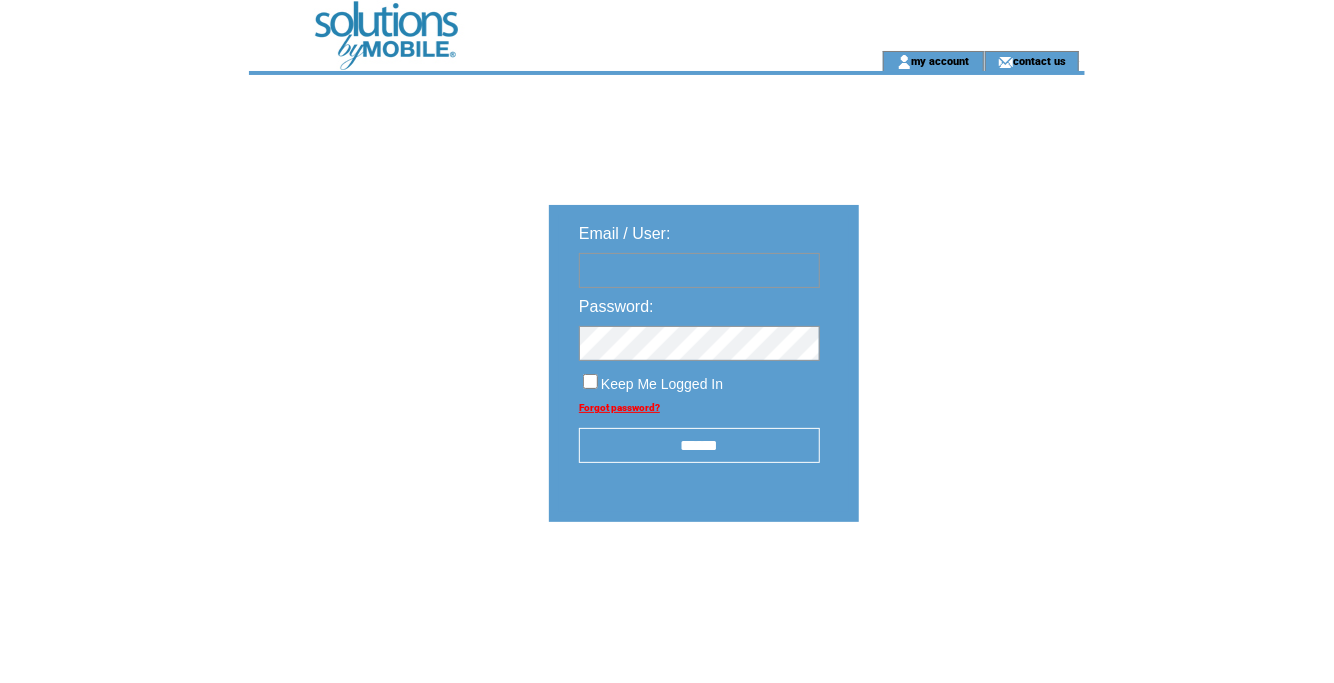 type on "**********" 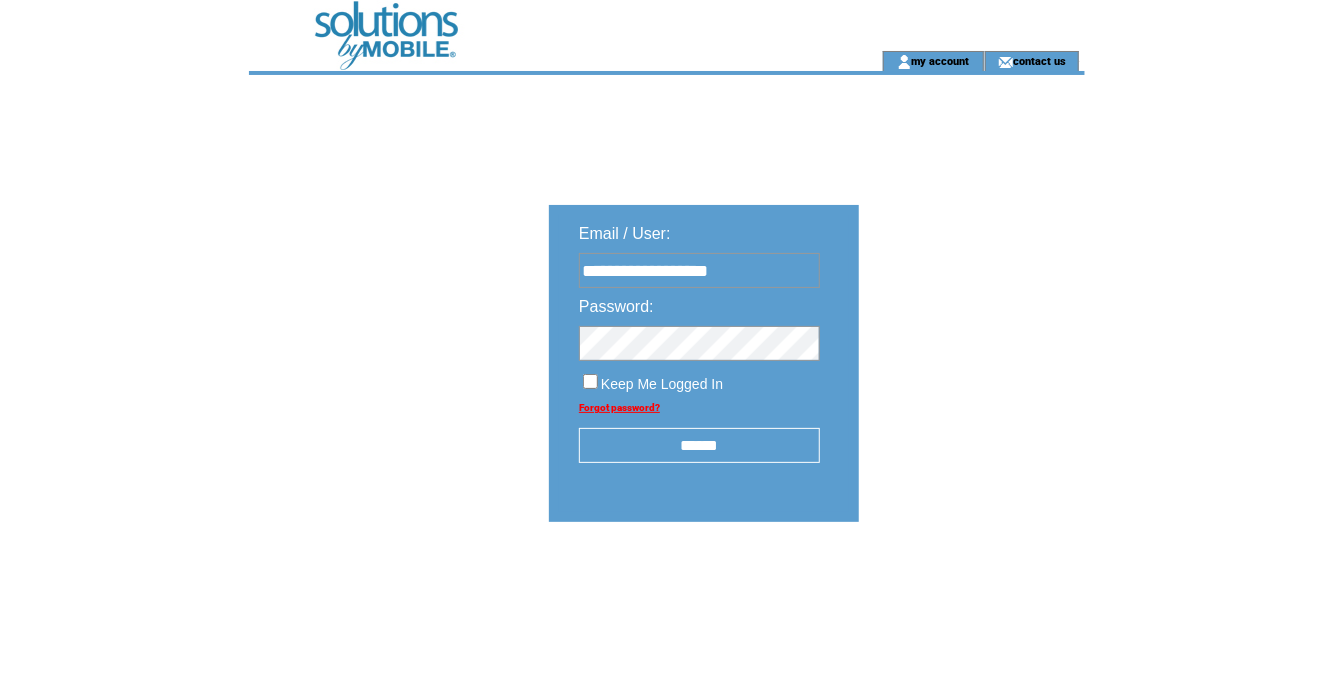 click on "******" at bounding box center (699, 445) 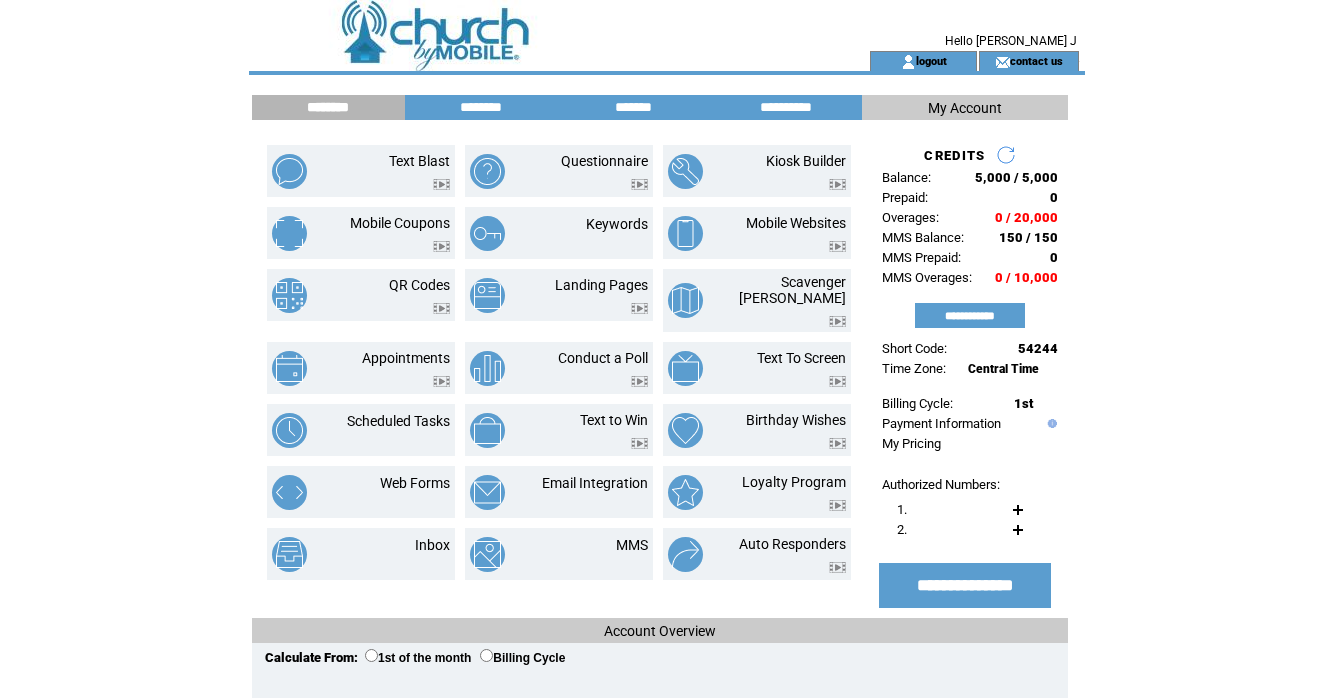 scroll, scrollTop: 0, scrollLeft: 0, axis: both 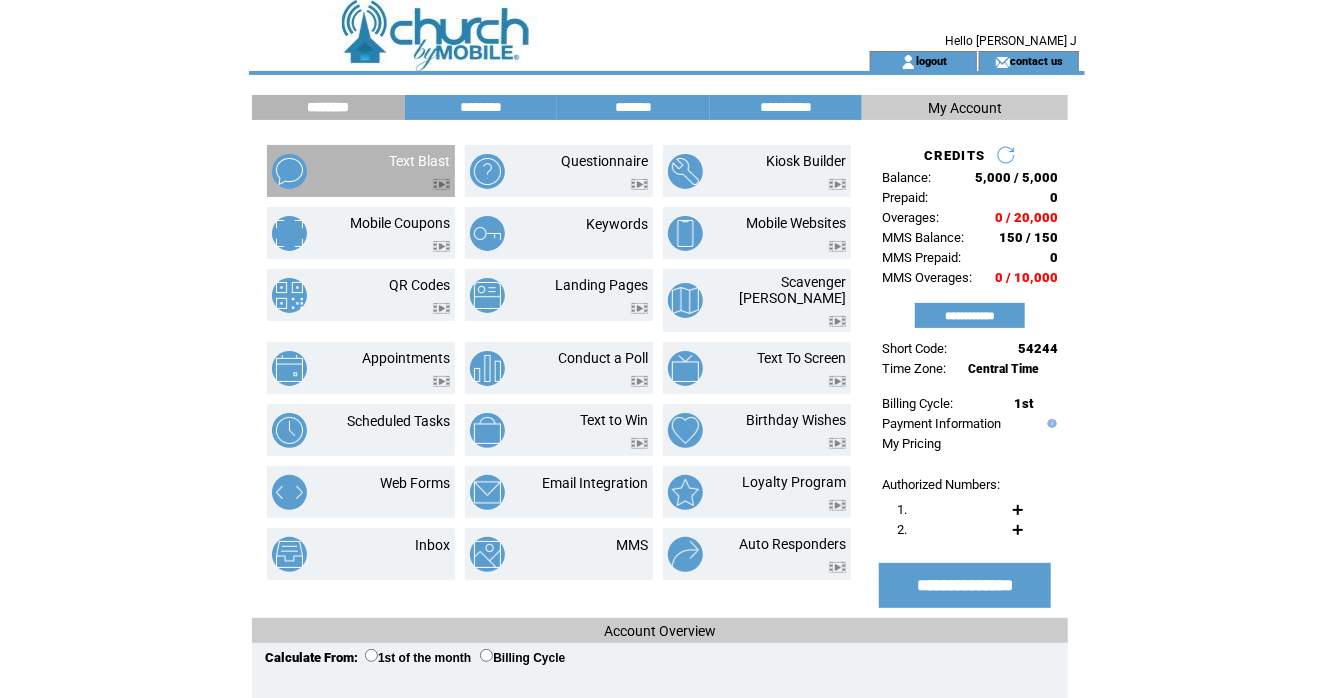 click on "Text Blast" at bounding box center [396, 171] 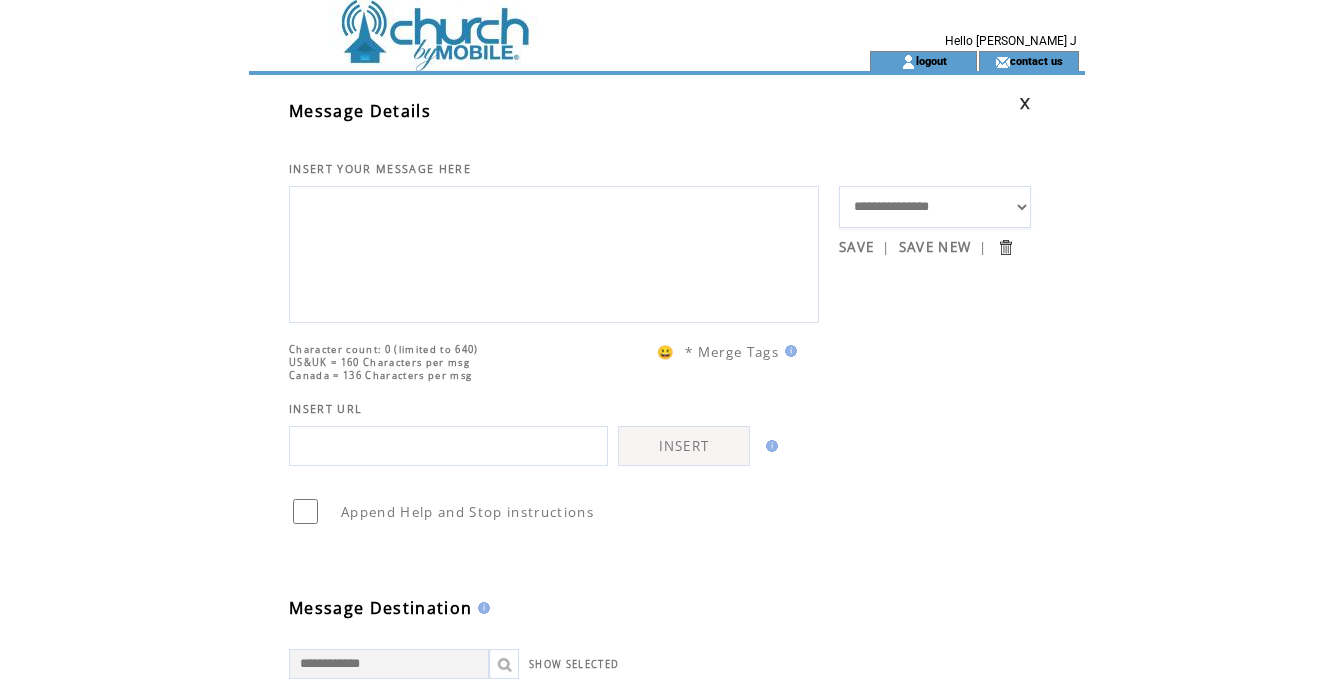 scroll, scrollTop: 0, scrollLeft: 0, axis: both 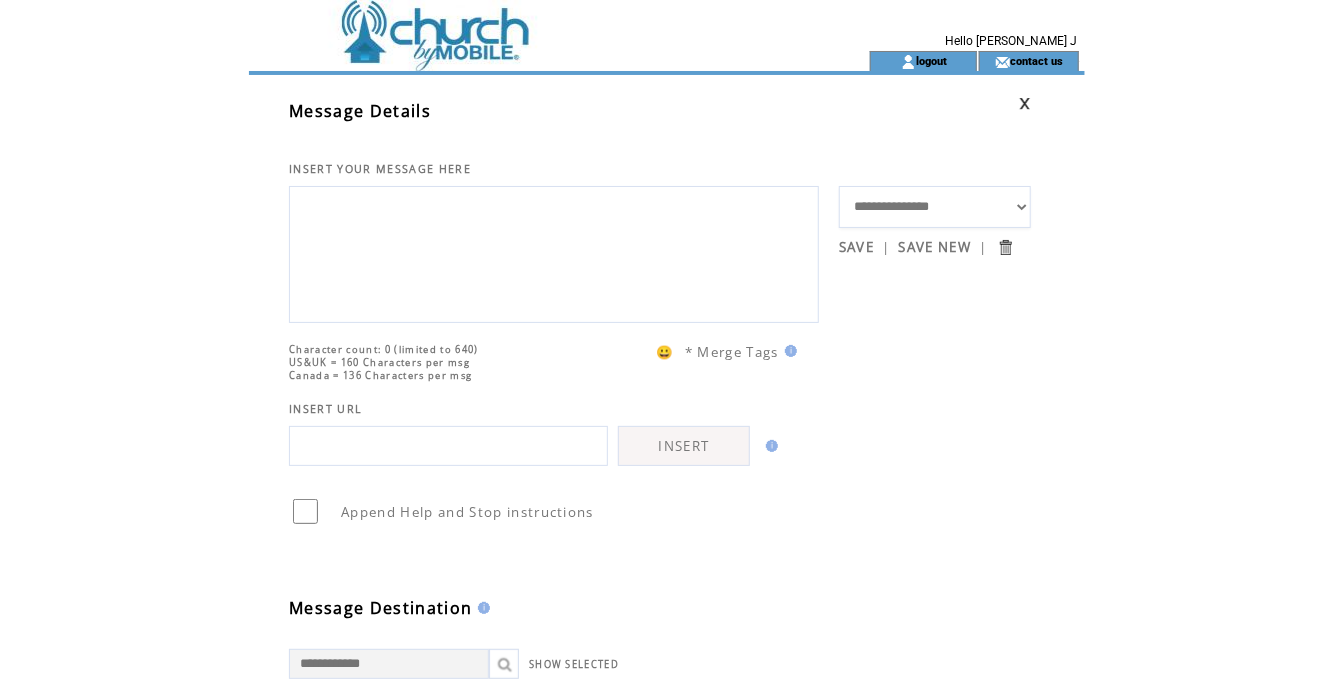click on "**********" at bounding box center [935, 207] 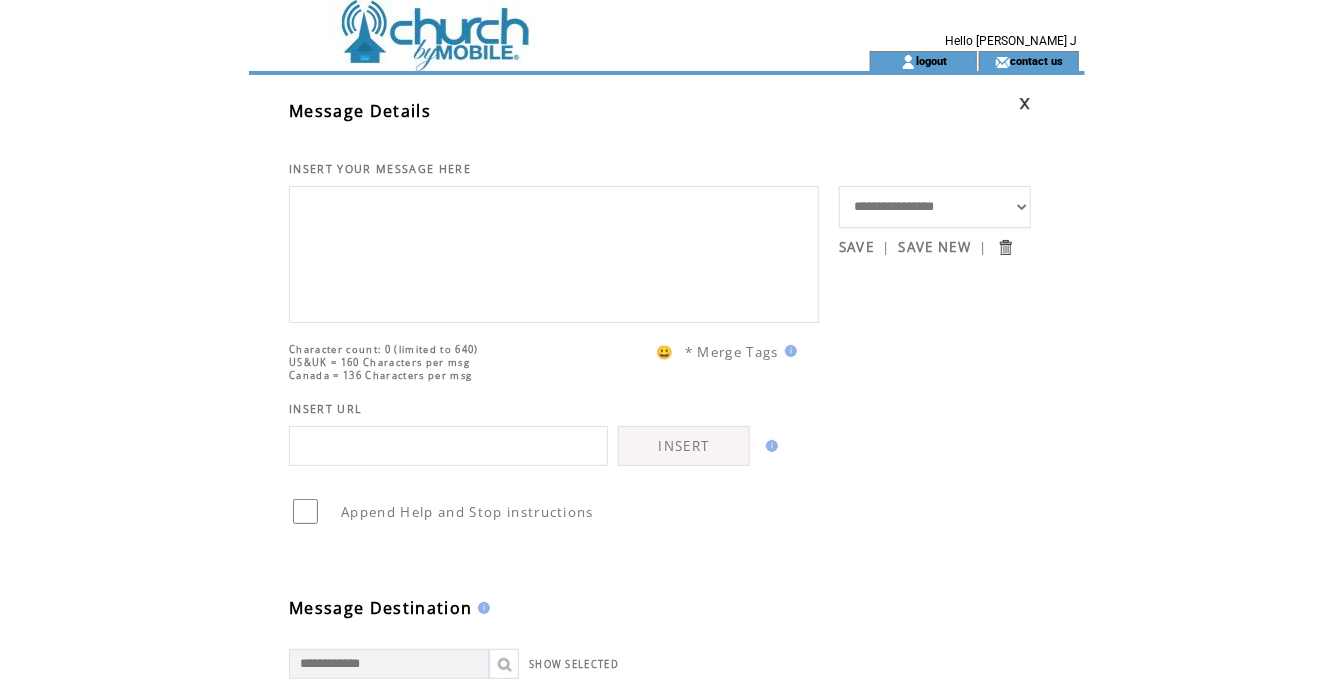 click on "**********" at bounding box center [935, 207] 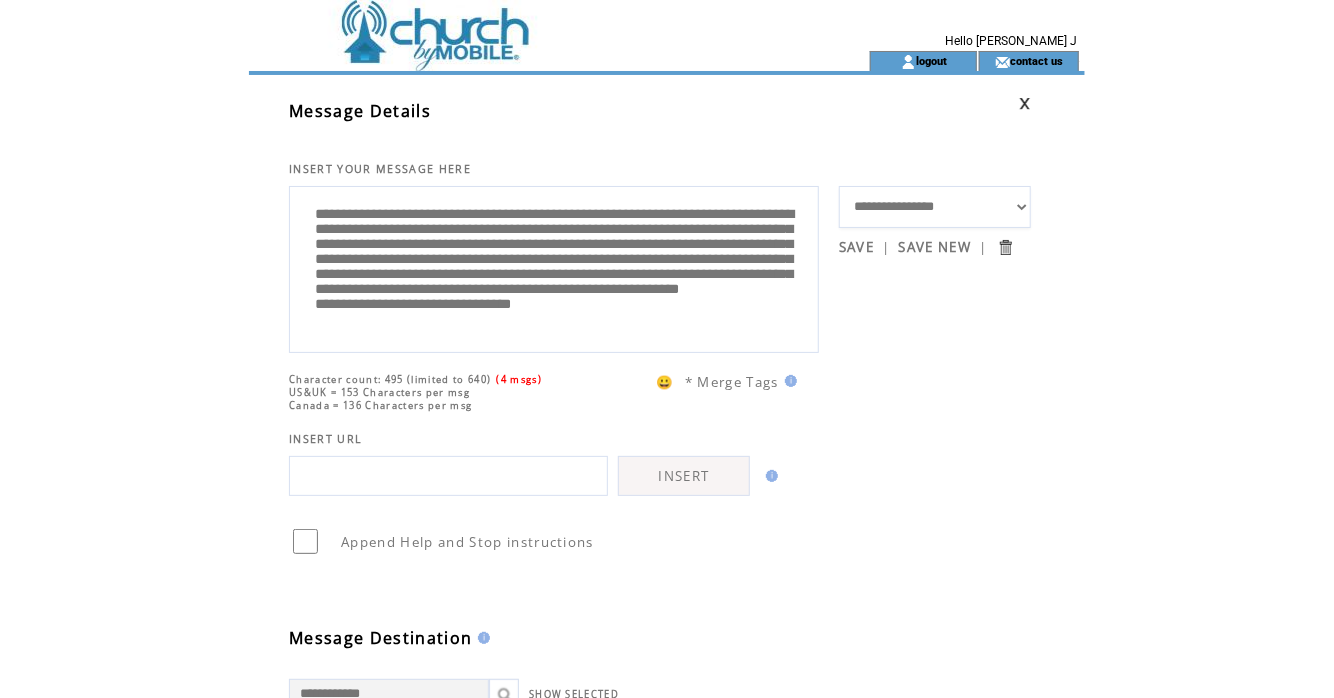 click on "**********" at bounding box center (554, 267) 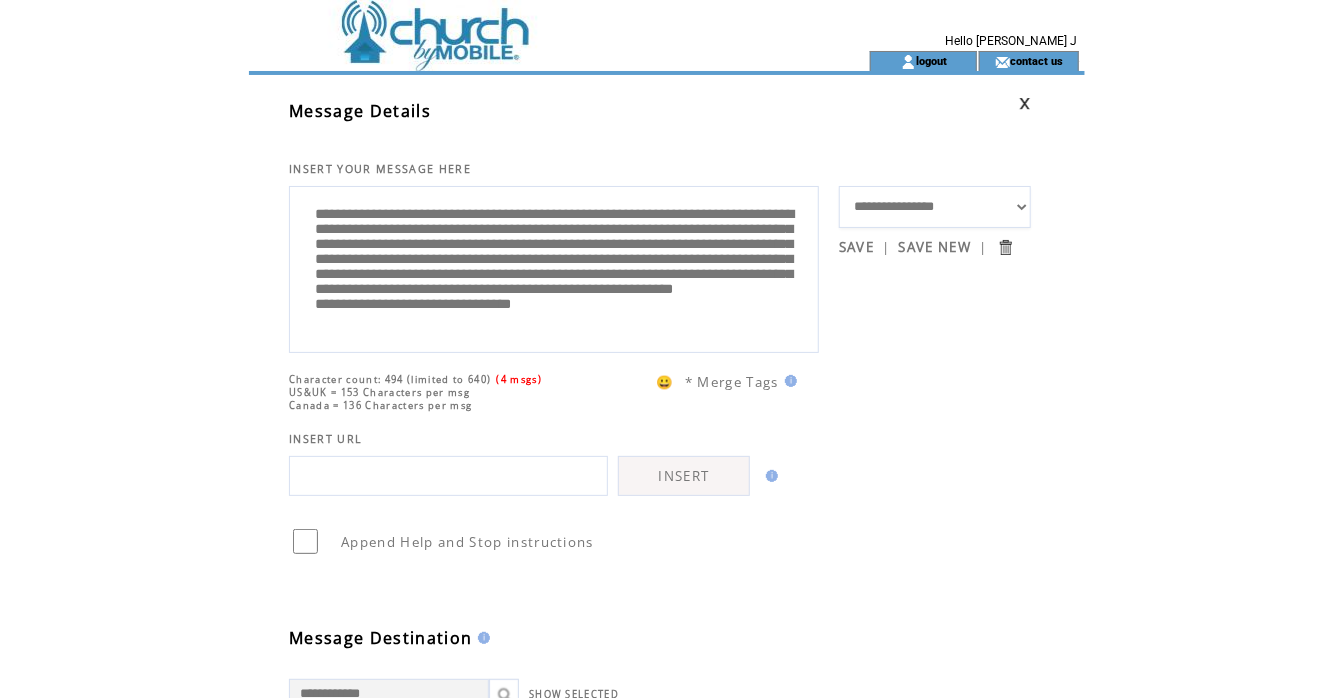click on "**********" at bounding box center [554, 267] 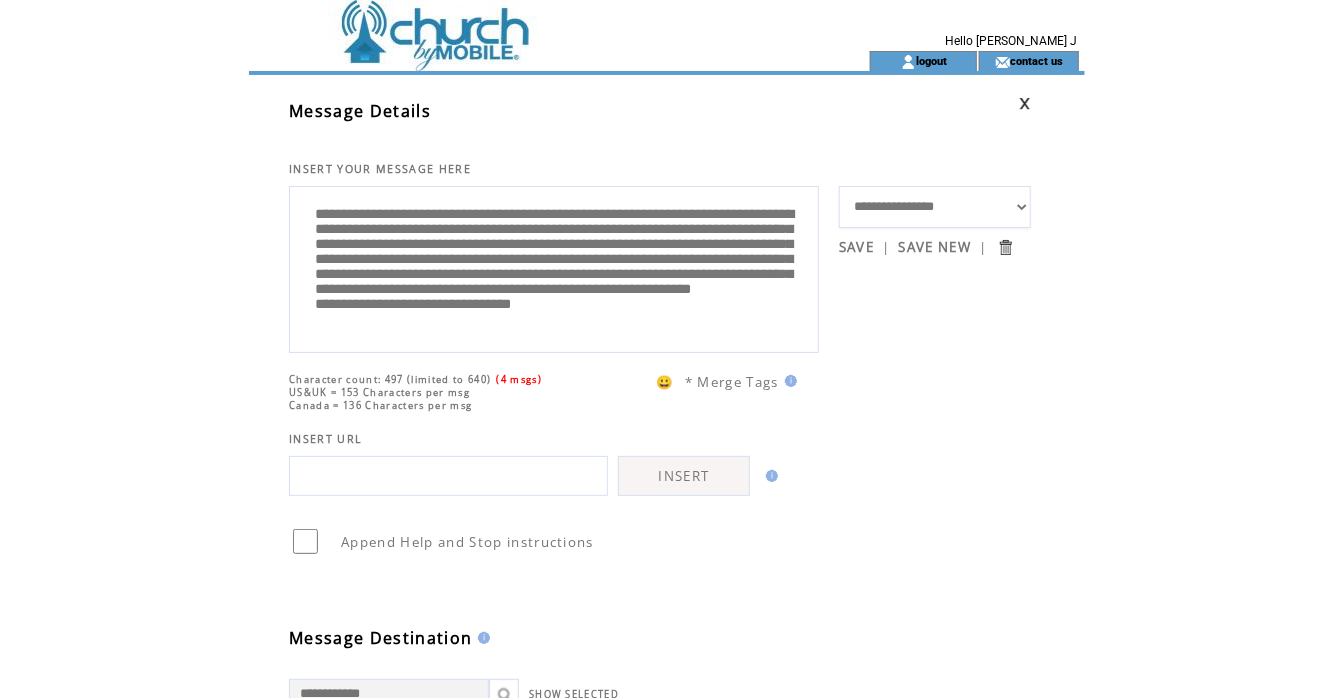 click on "**********" at bounding box center (554, 267) 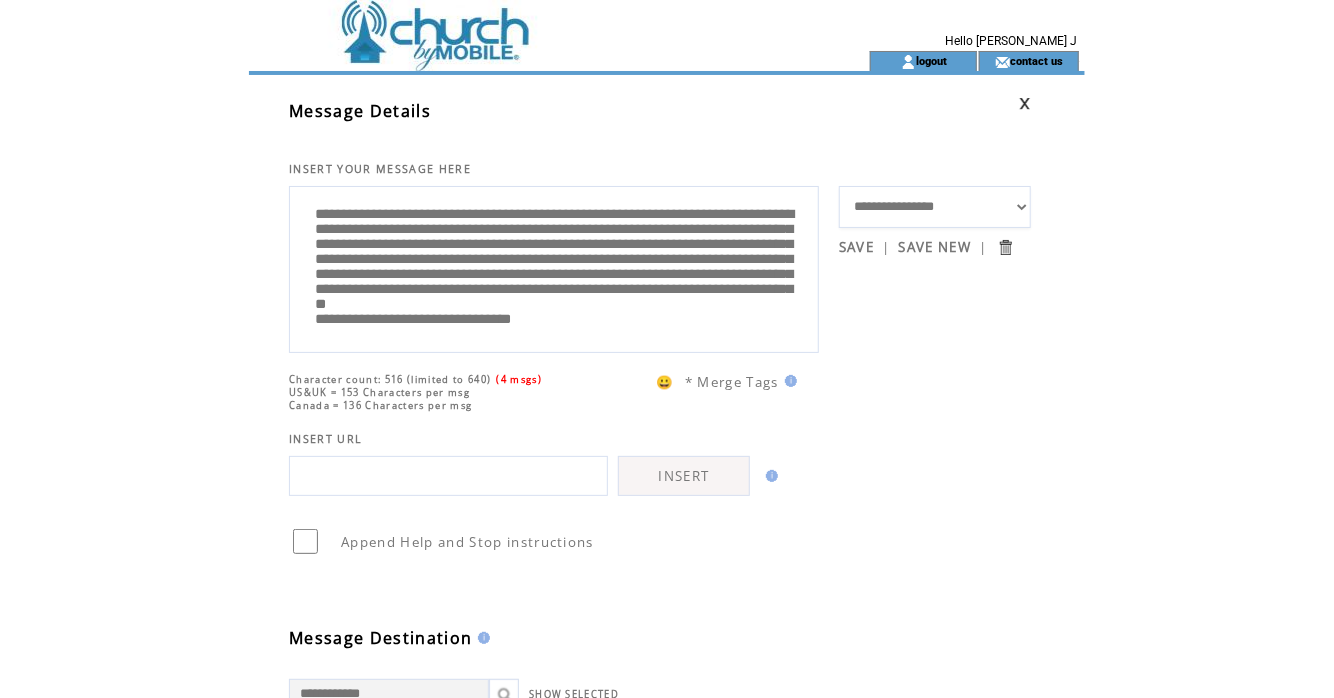 scroll, scrollTop: 60, scrollLeft: 0, axis: vertical 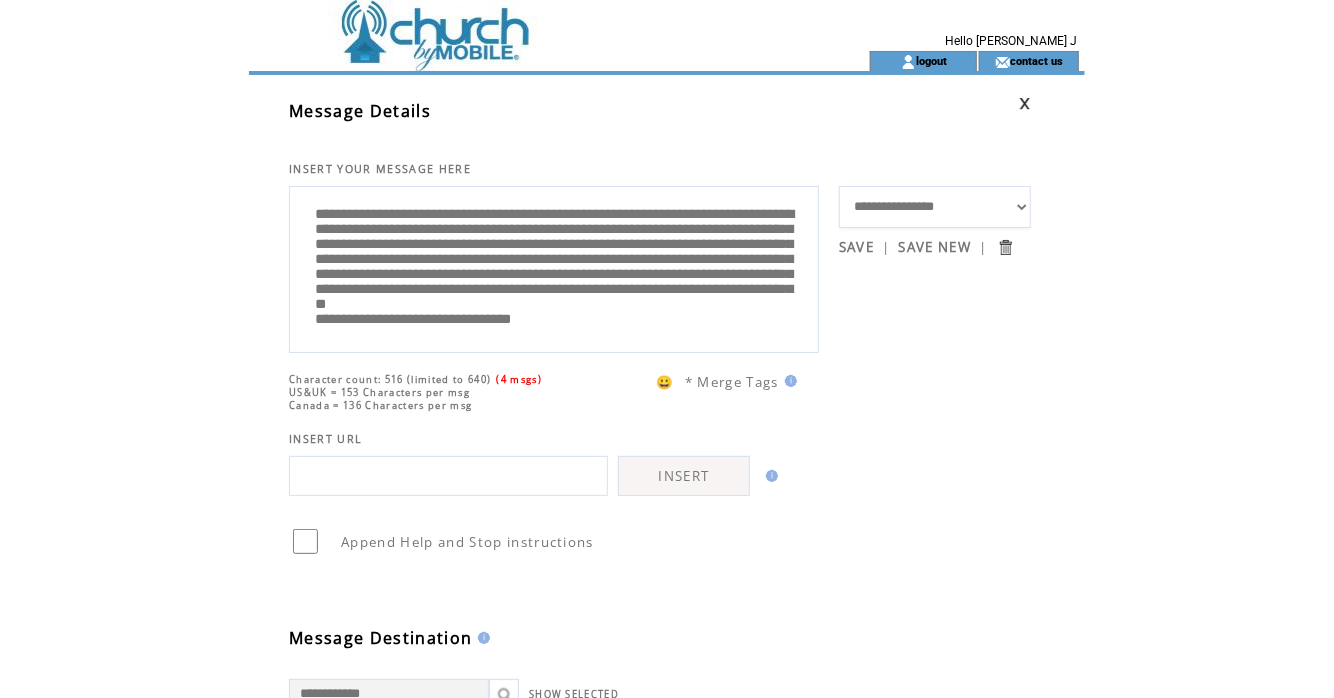 click on "**********" at bounding box center (554, 267) 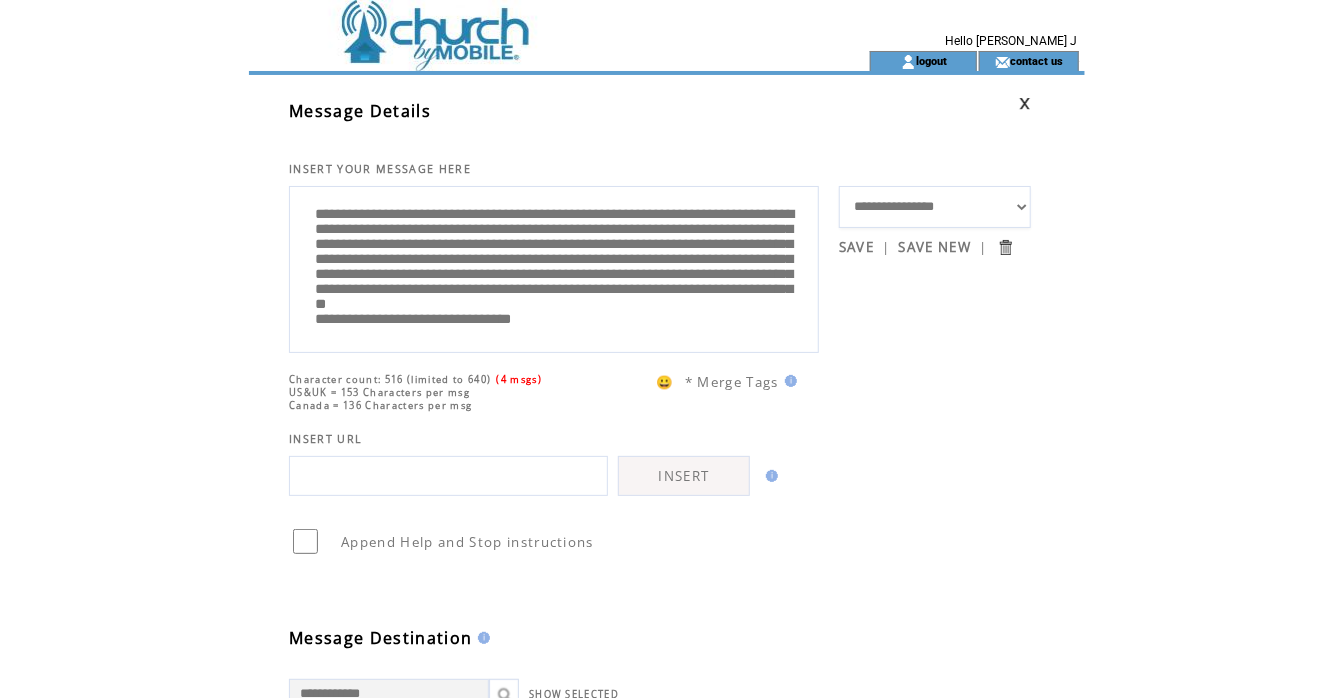type on "**********" 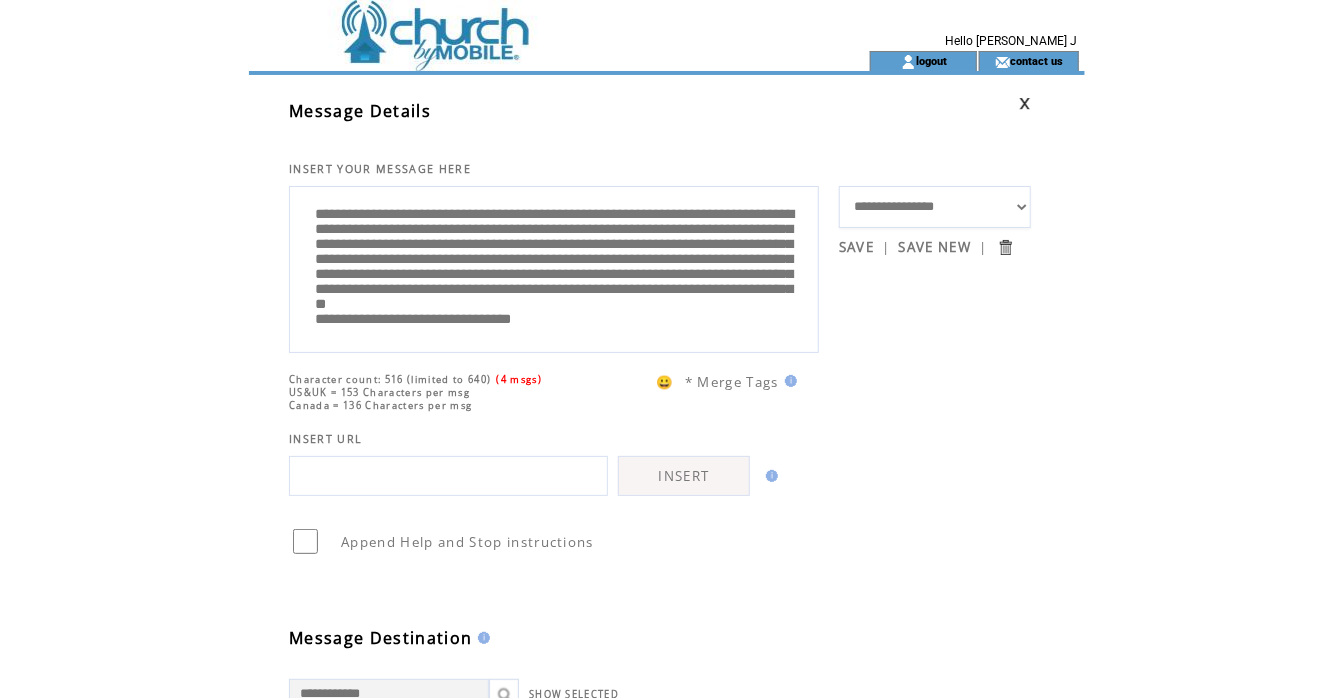 click on "**********" at bounding box center (935, 207) 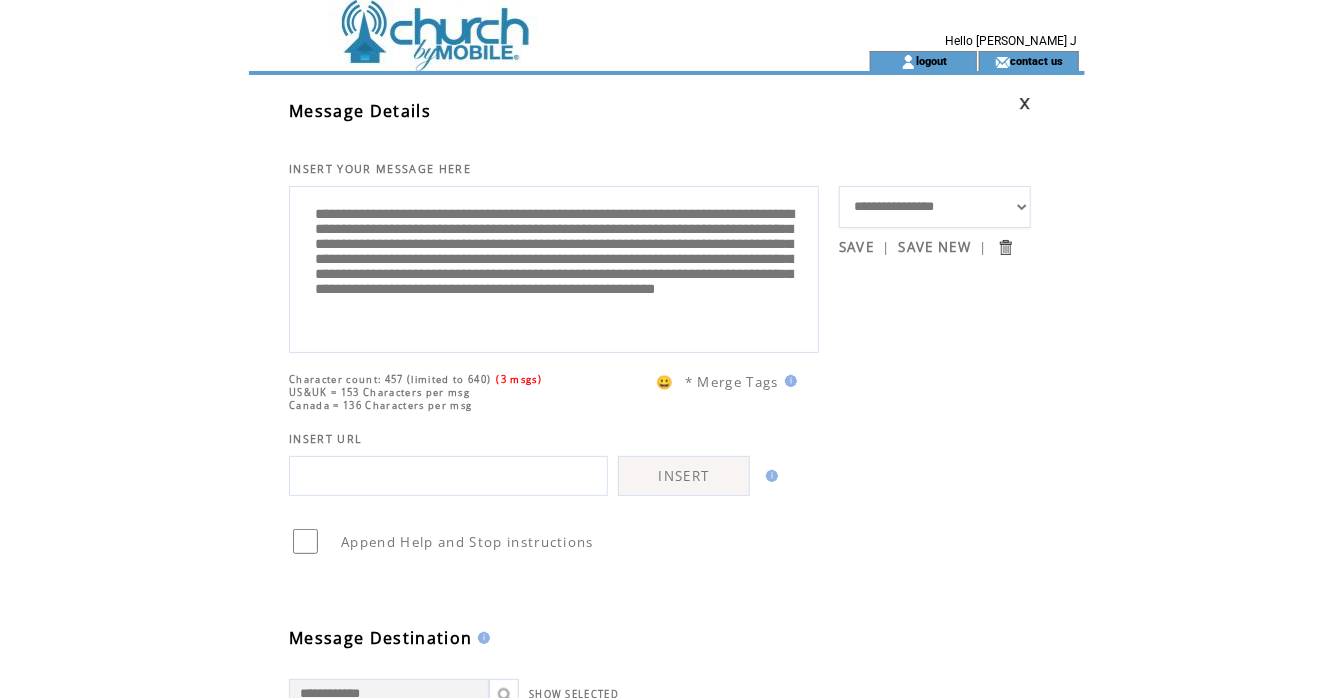 click on "**********" at bounding box center (554, 267) 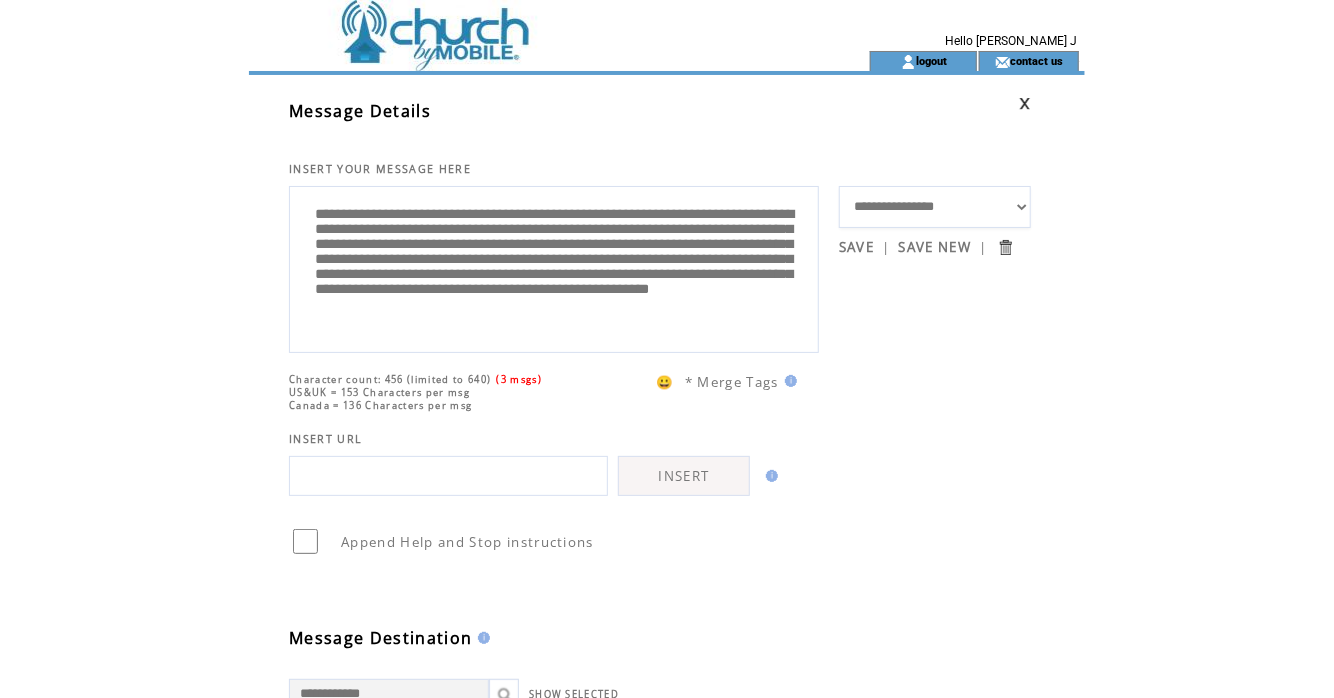 scroll, scrollTop: 60, scrollLeft: 0, axis: vertical 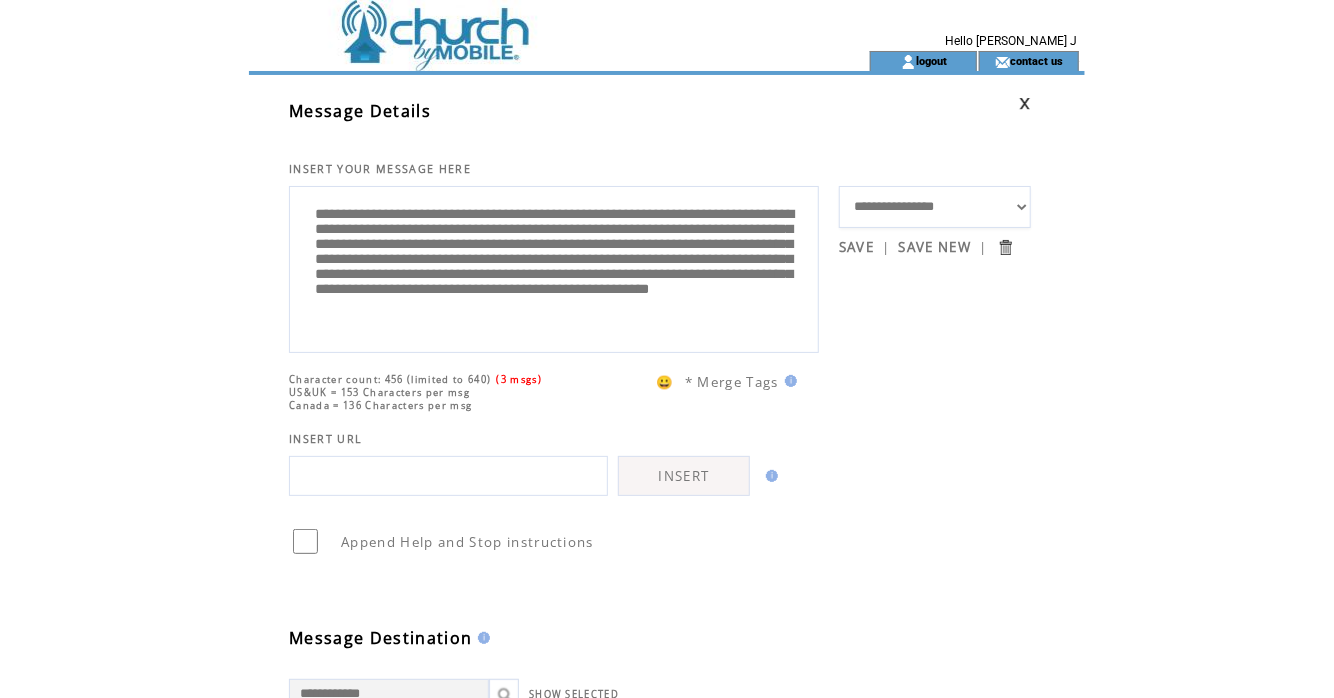 drag, startPoint x: 392, startPoint y: 259, endPoint x: 615, endPoint y: 280, distance: 223.9866 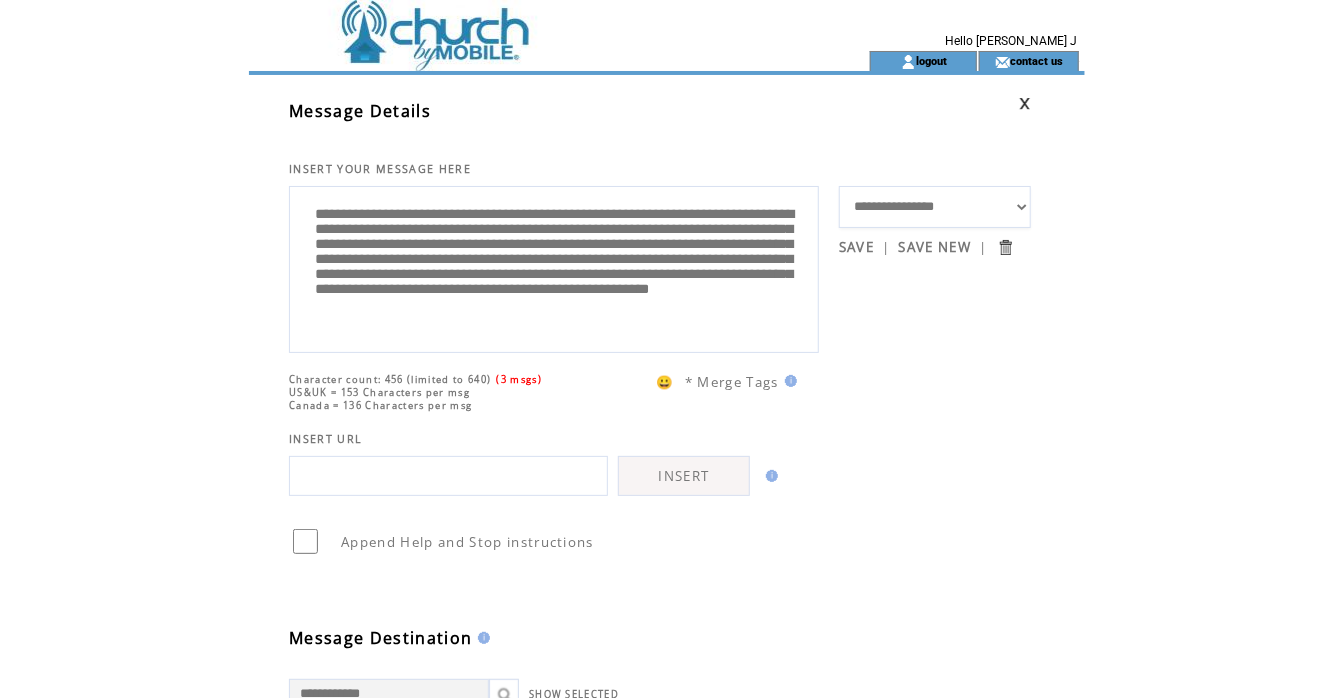 paste 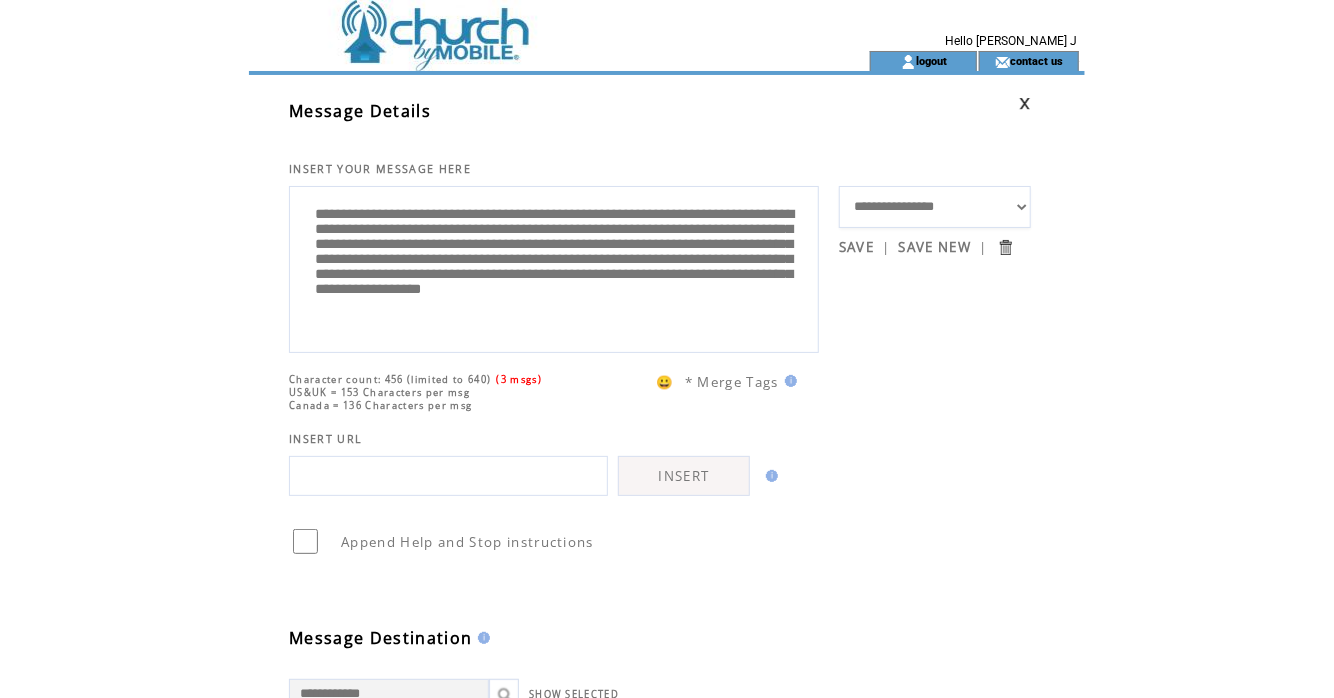 scroll, scrollTop: 40, scrollLeft: 0, axis: vertical 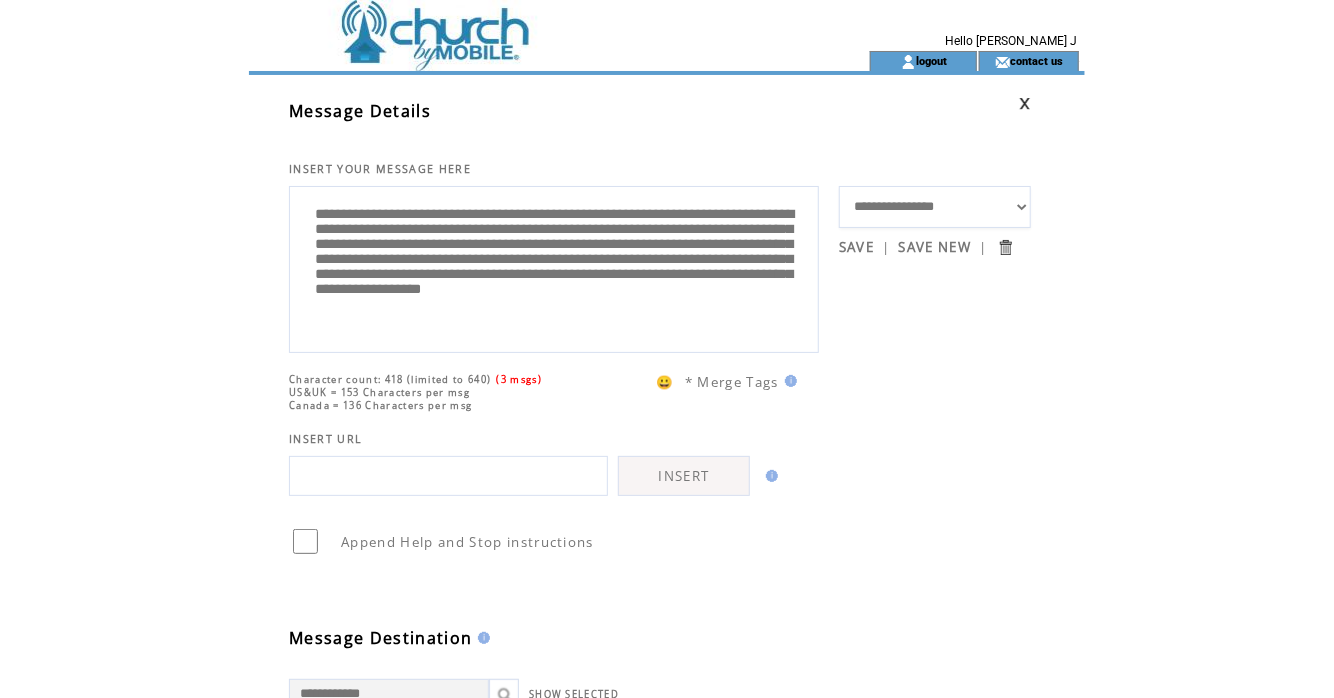 click on "**********" at bounding box center [554, 267] 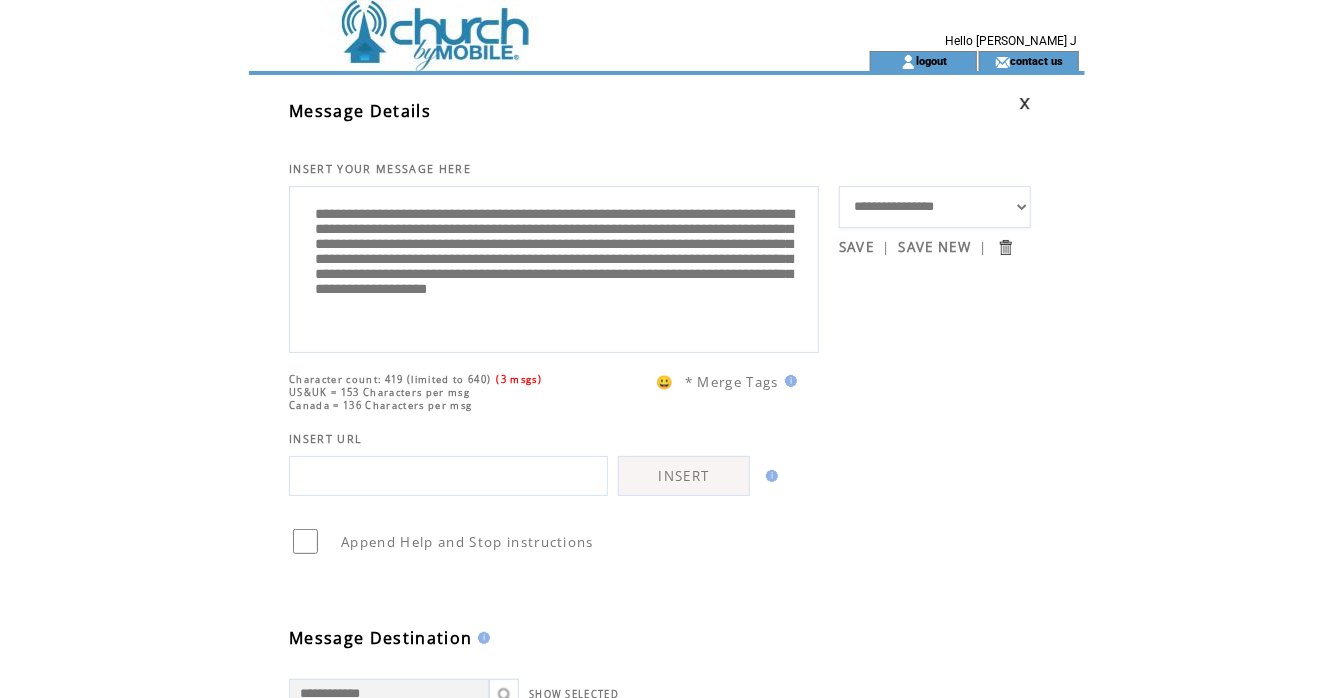 scroll, scrollTop: 40, scrollLeft: 0, axis: vertical 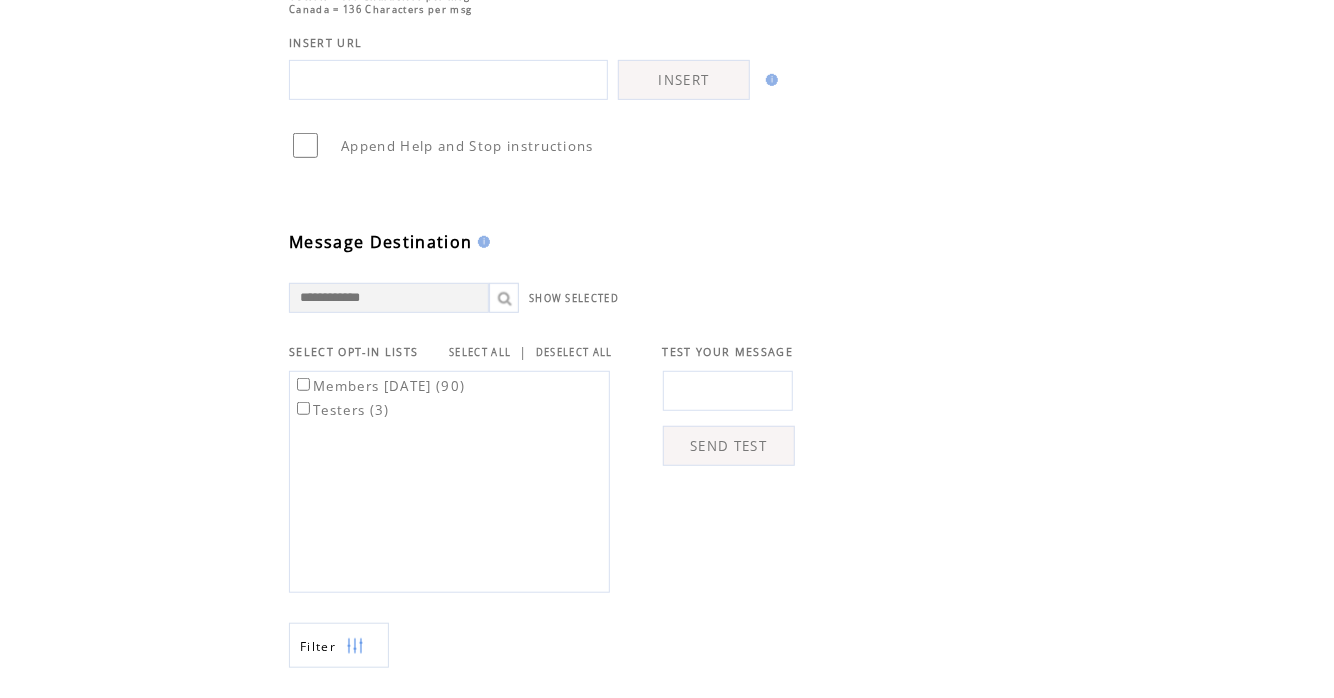 click at bounding box center (728, 391) 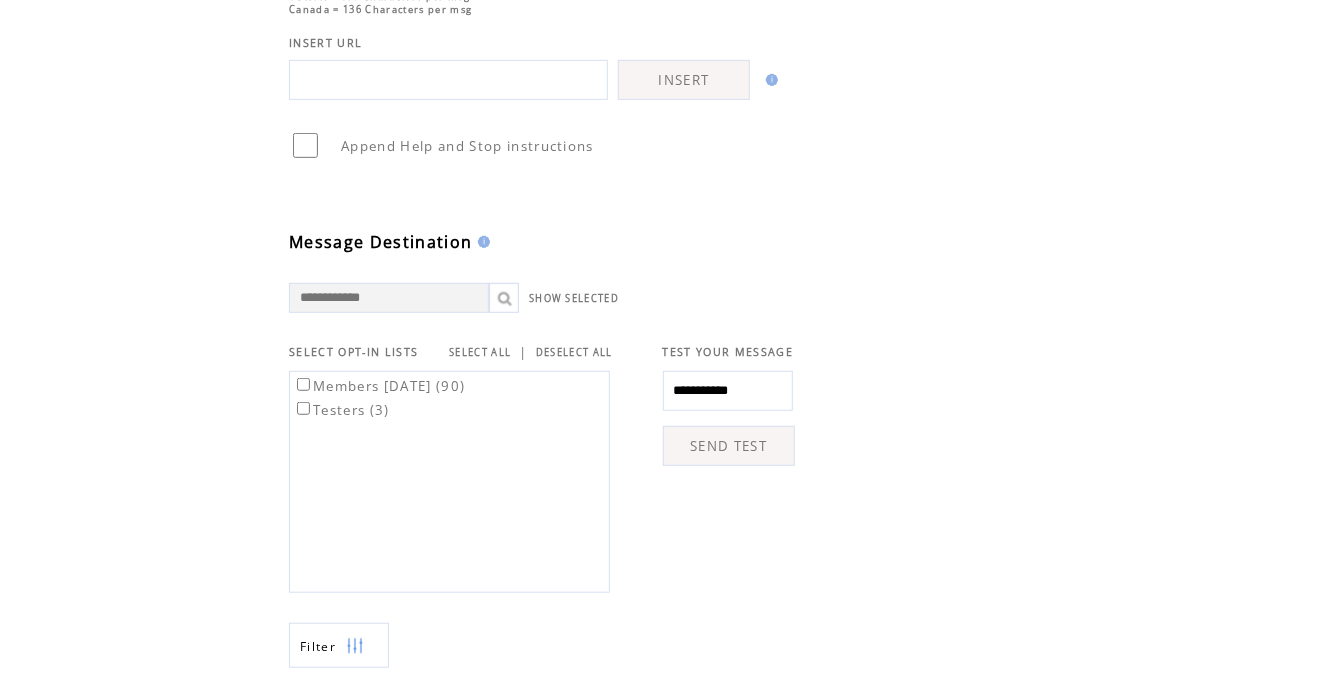 click on "SEND TEST" at bounding box center (729, 446) 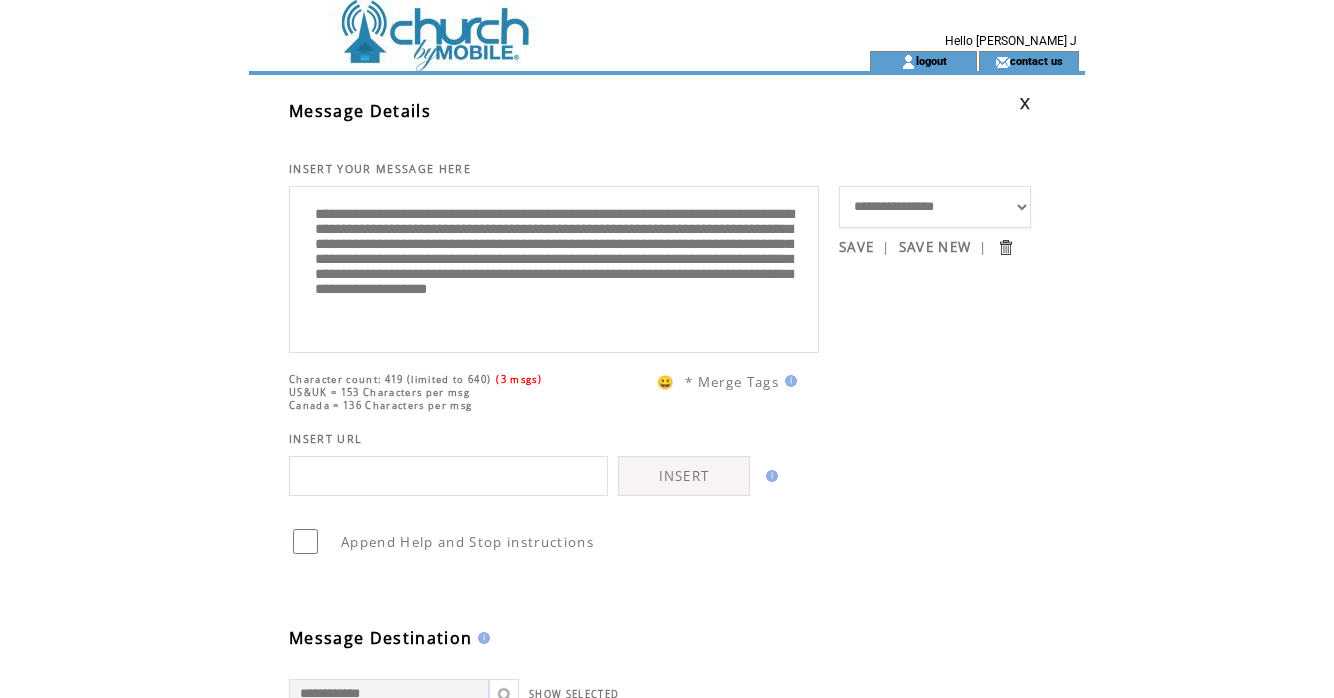 scroll, scrollTop: 0, scrollLeft: 0, axis: both 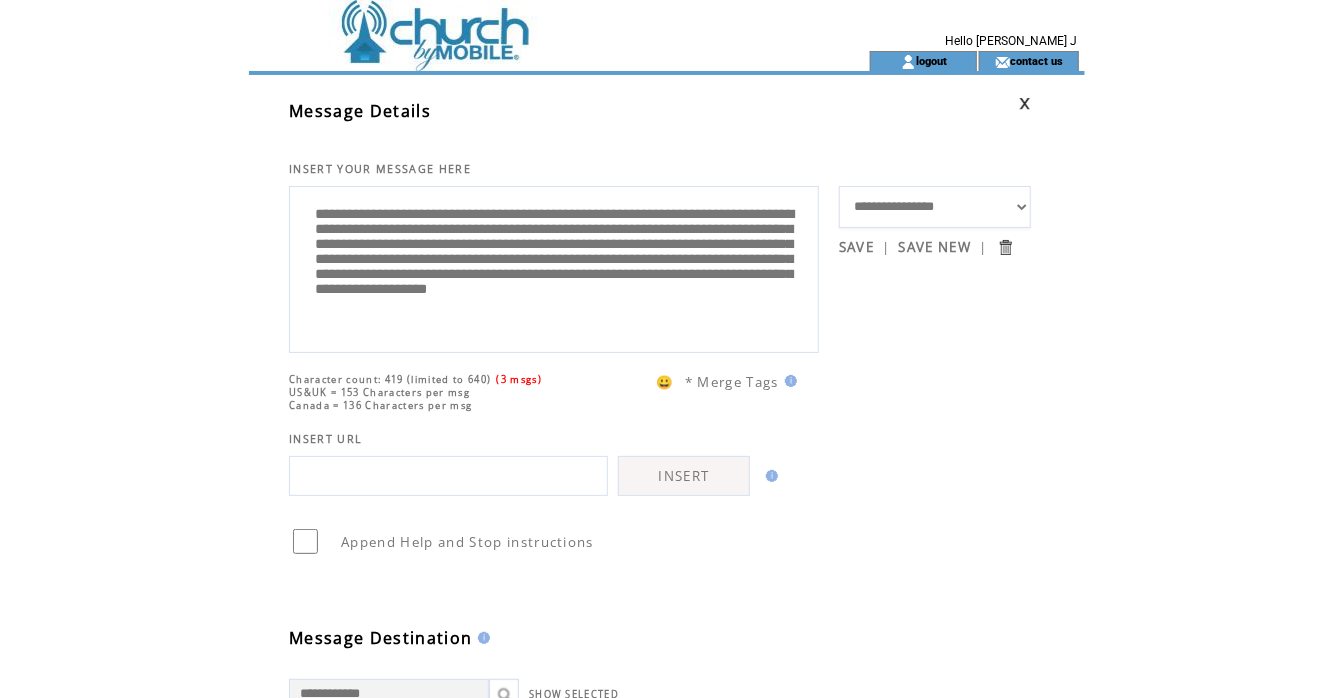 click on "**********" 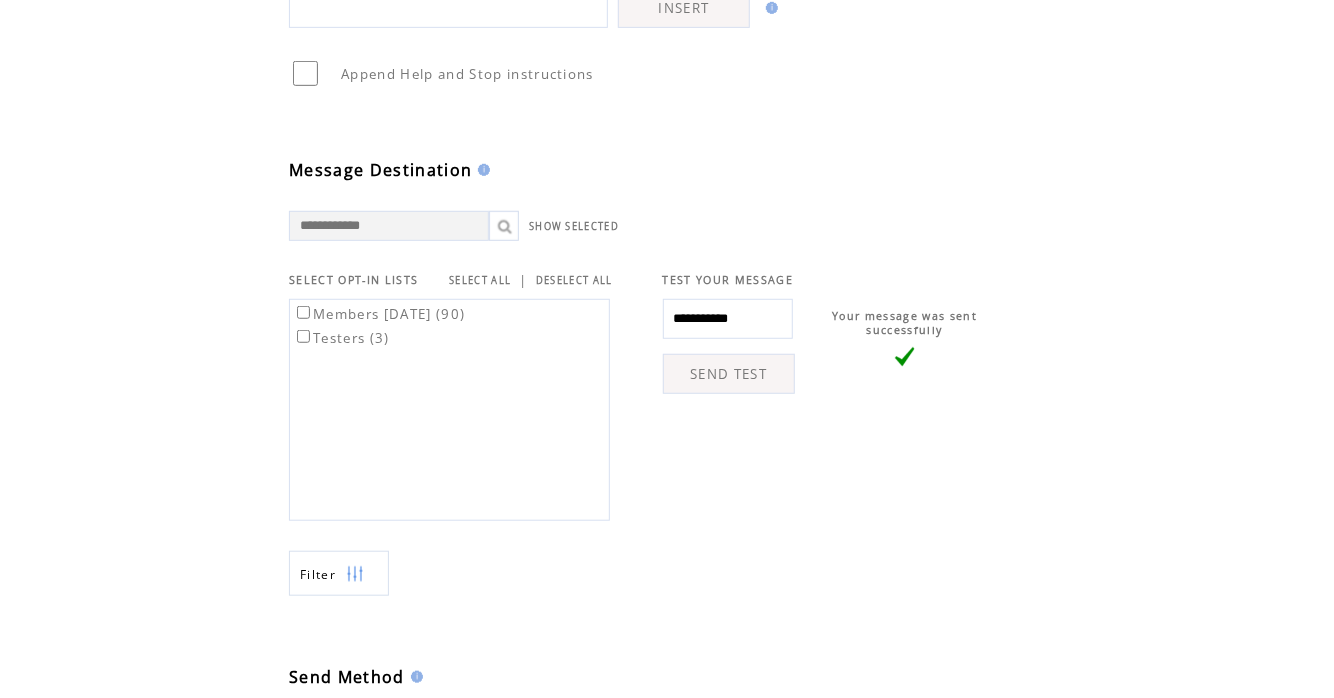 scroll, scrollTop: 469, scrollLeft: 0, axis: vertical 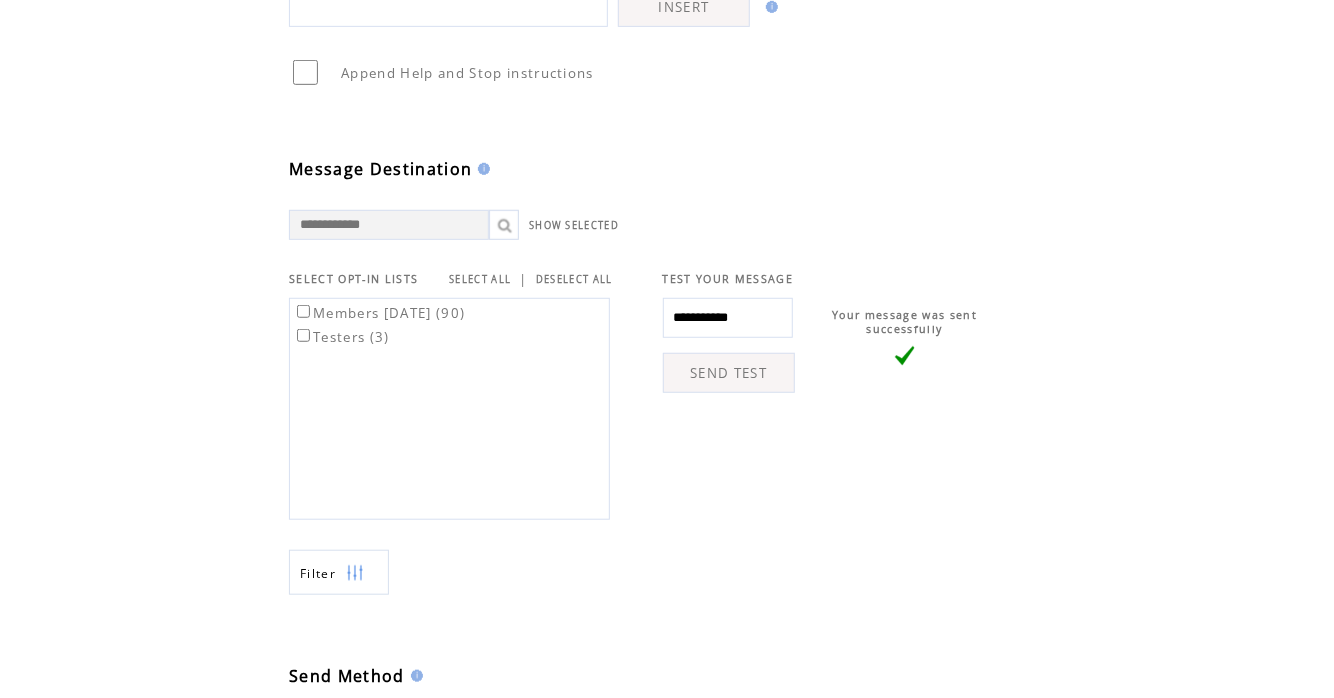 click on "**********" at bounding box center [728, 318] 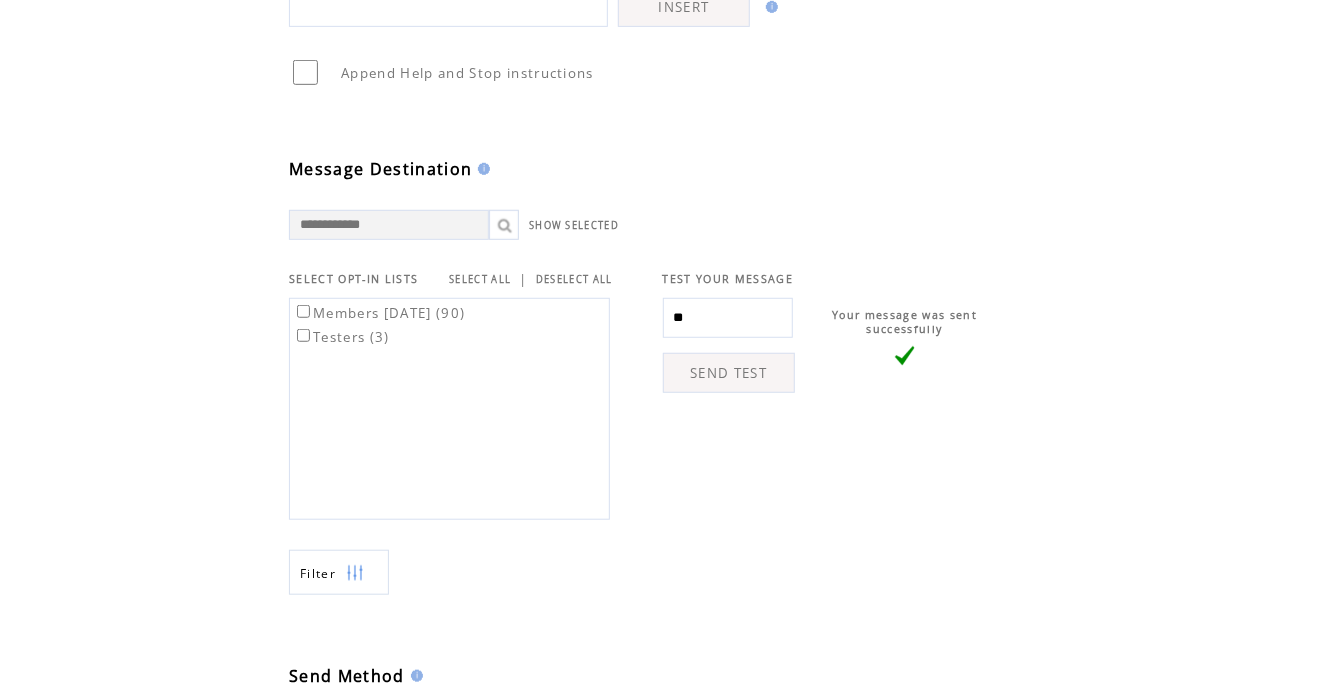 type on "*" 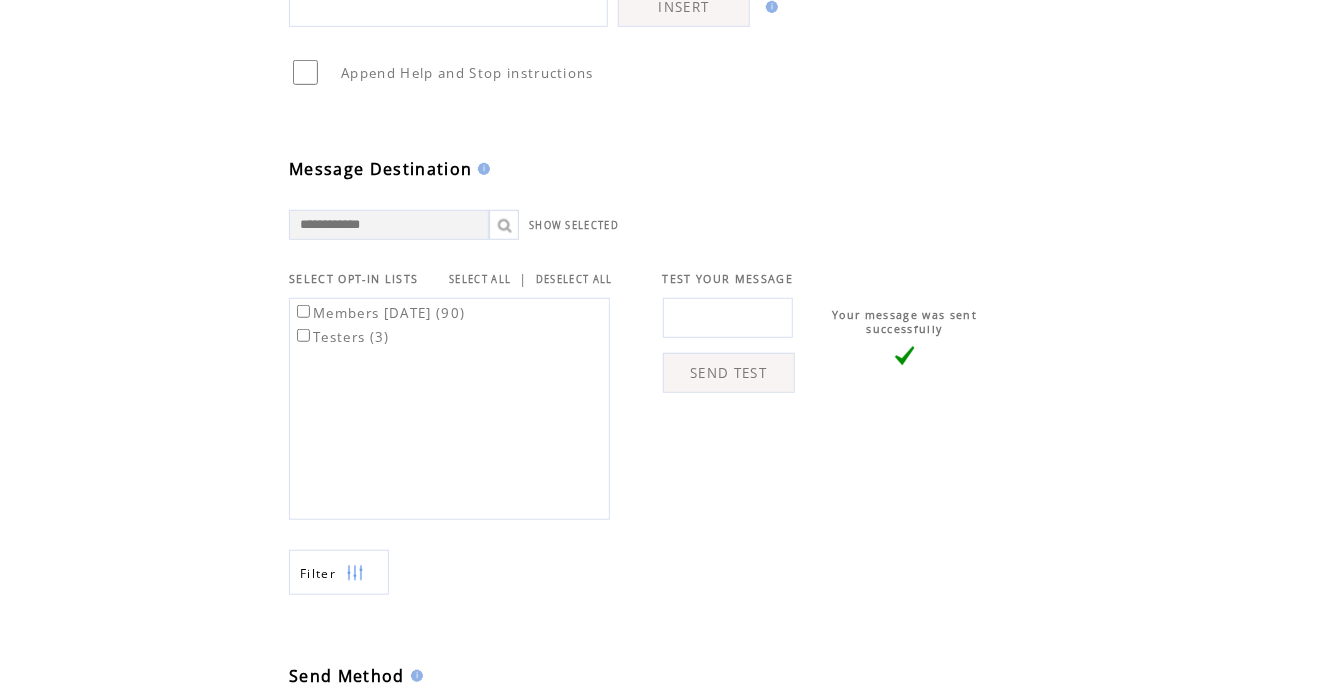 click at bounding box center (728, 318) 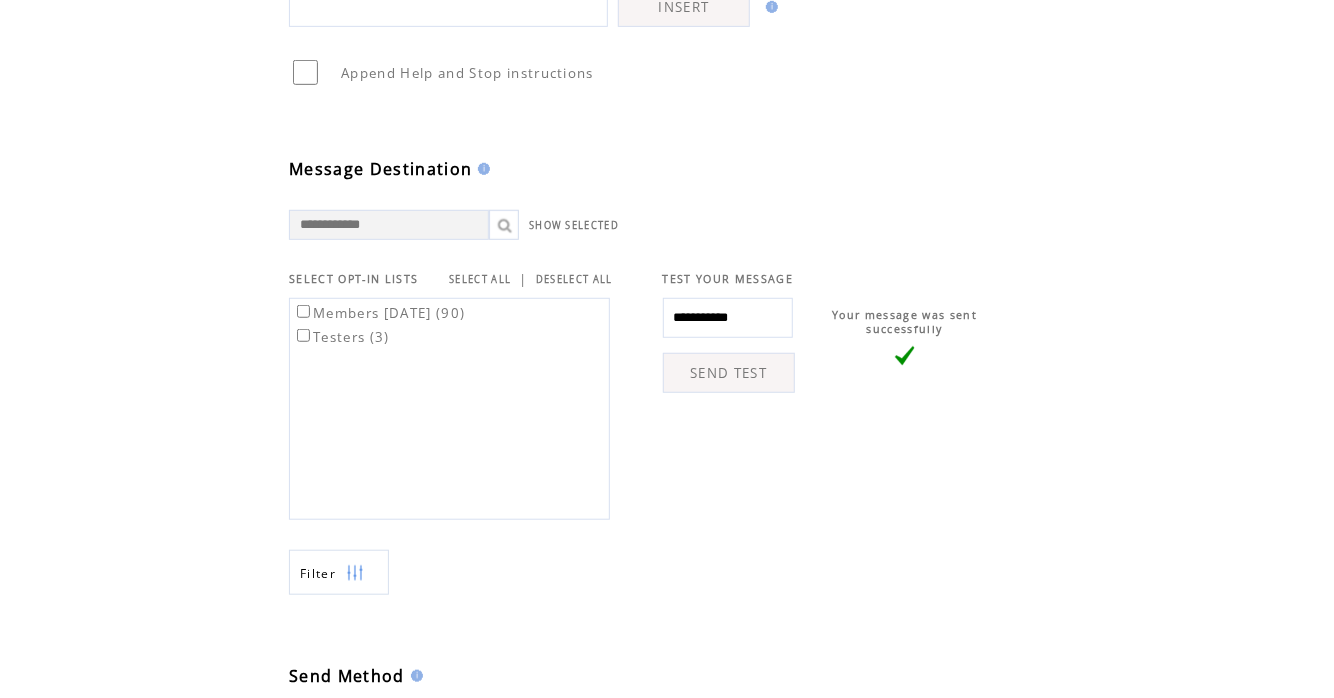 click on "SEND TEST" at bounding box center (729, 373) 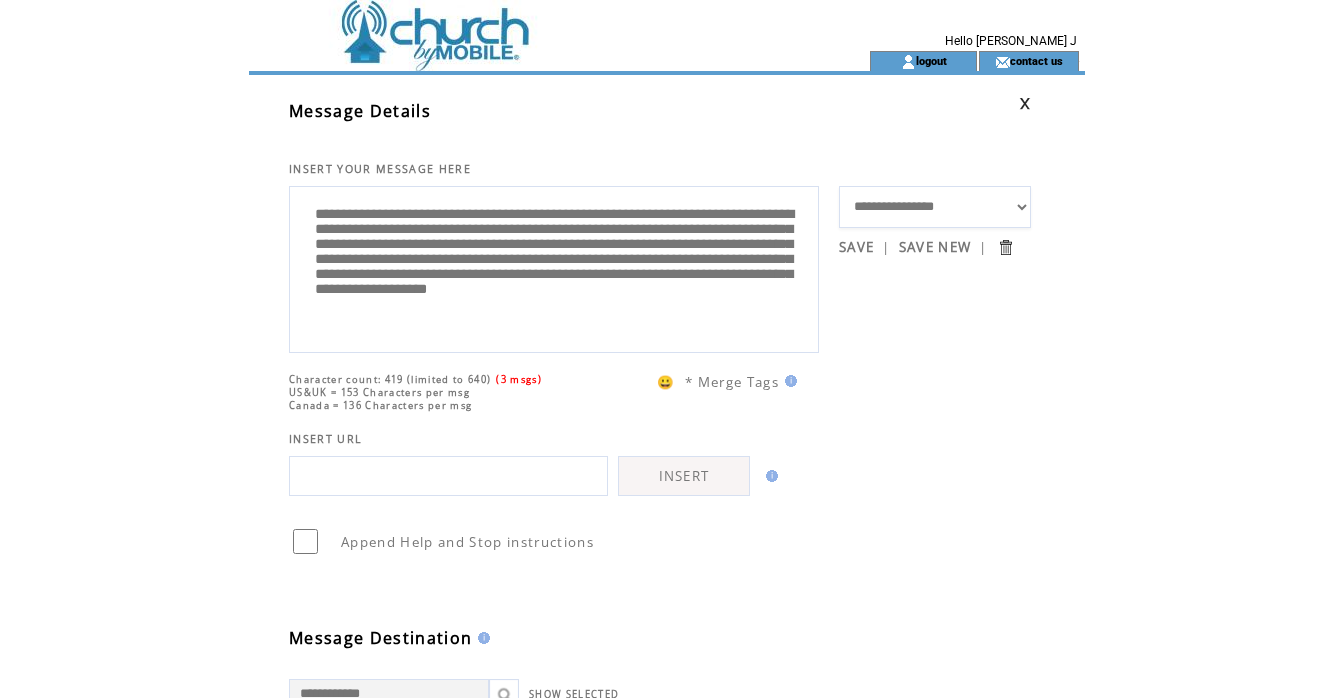 scroll, scrollTop: 0, scrollLeft: 0, axis: both 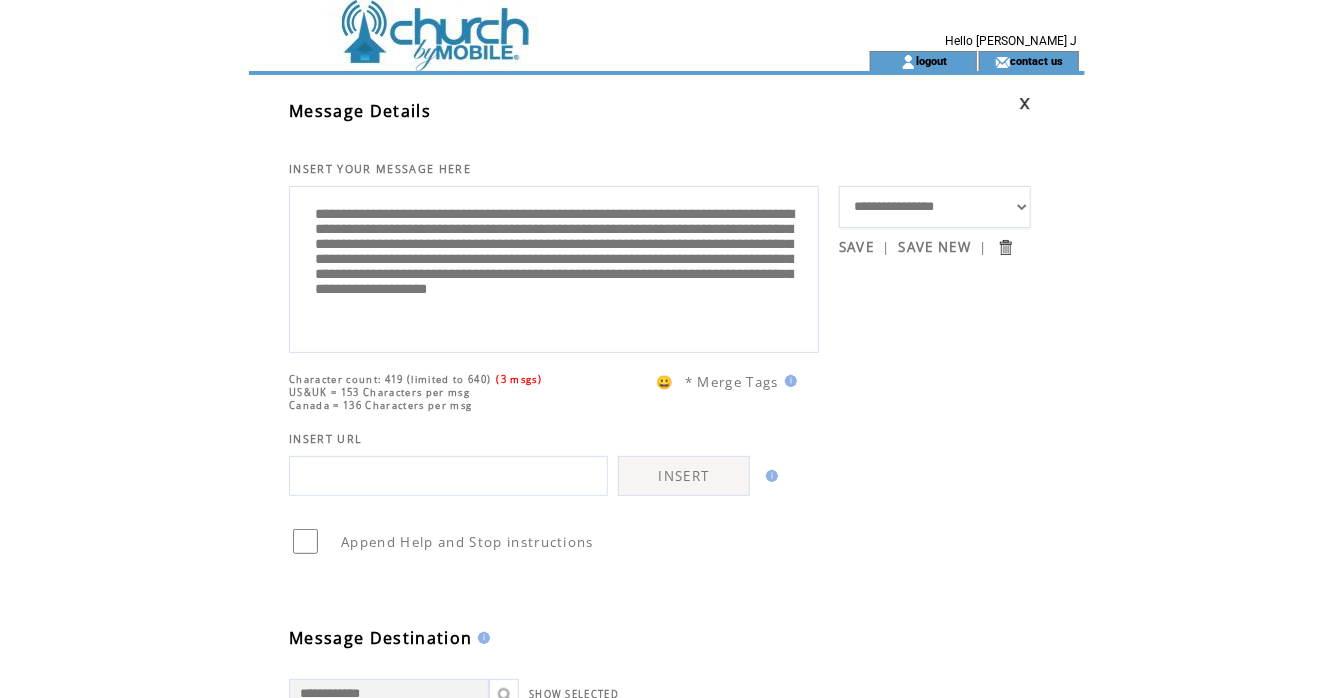 click at bounding box center [448, 476] 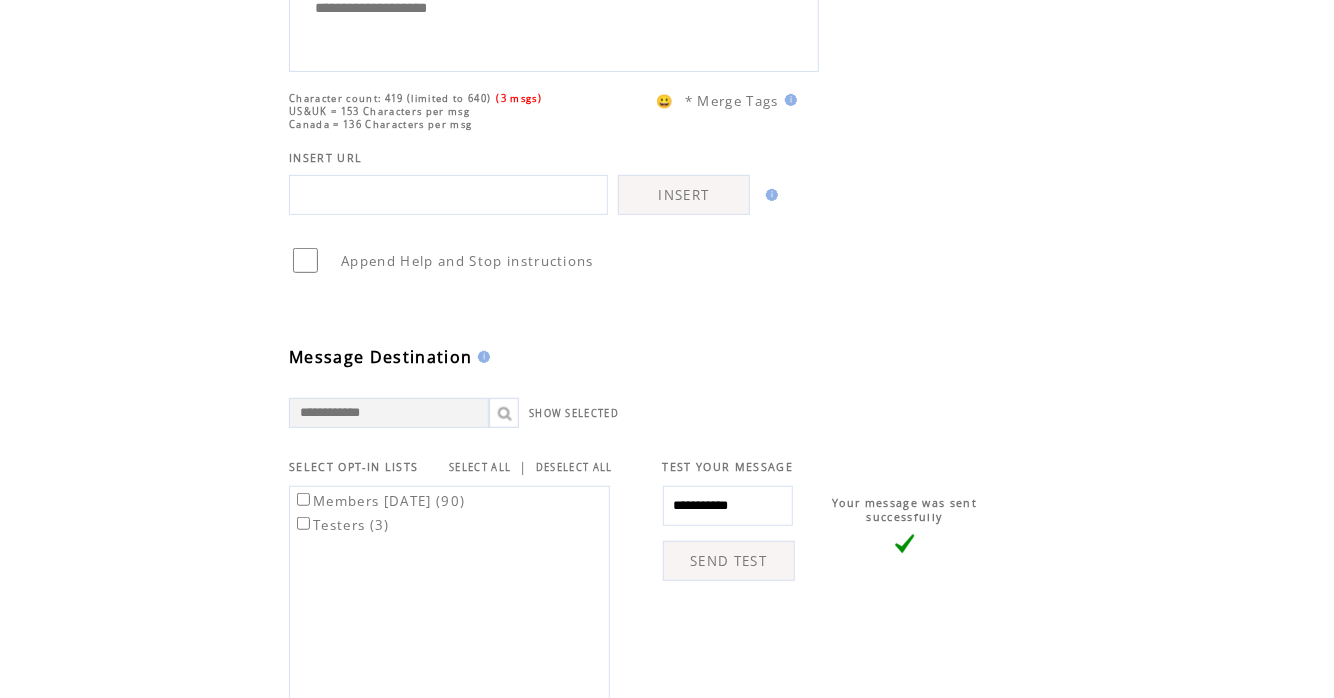 scroll, scrollTop: 292, scrollLeft: 0, axis: vertical 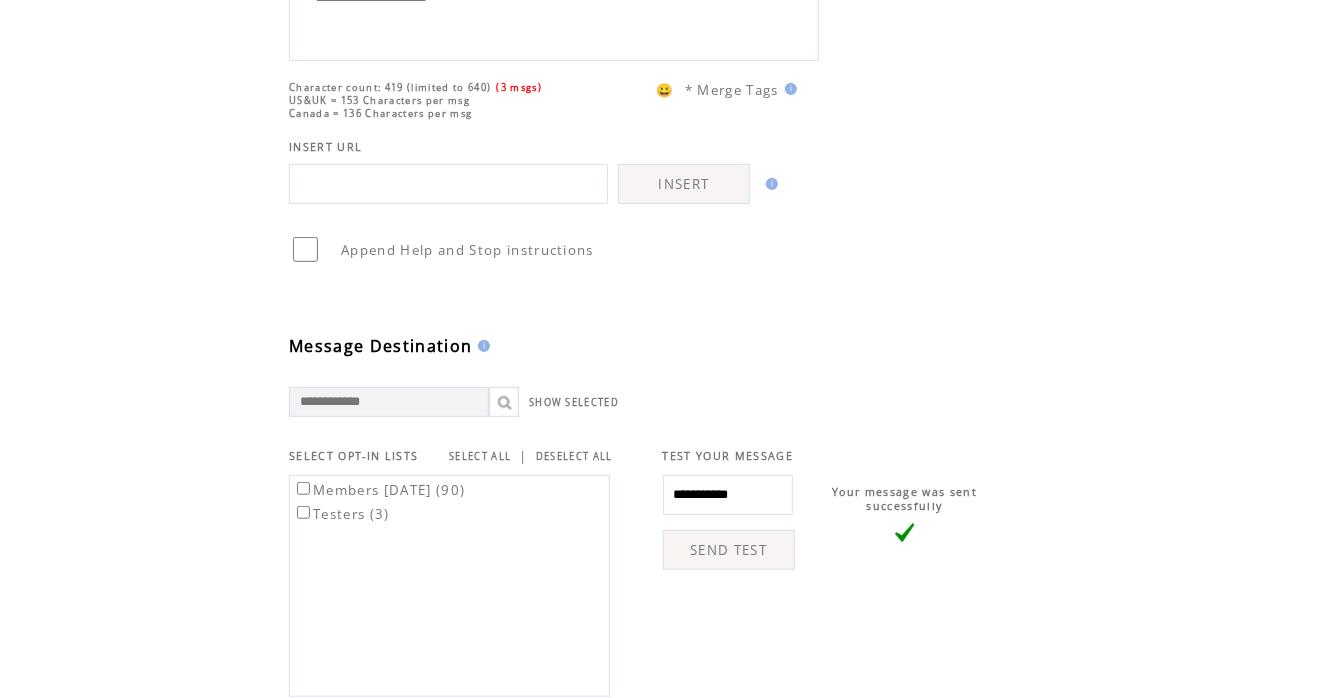 click on "**********" at bounding box center (728, 495) 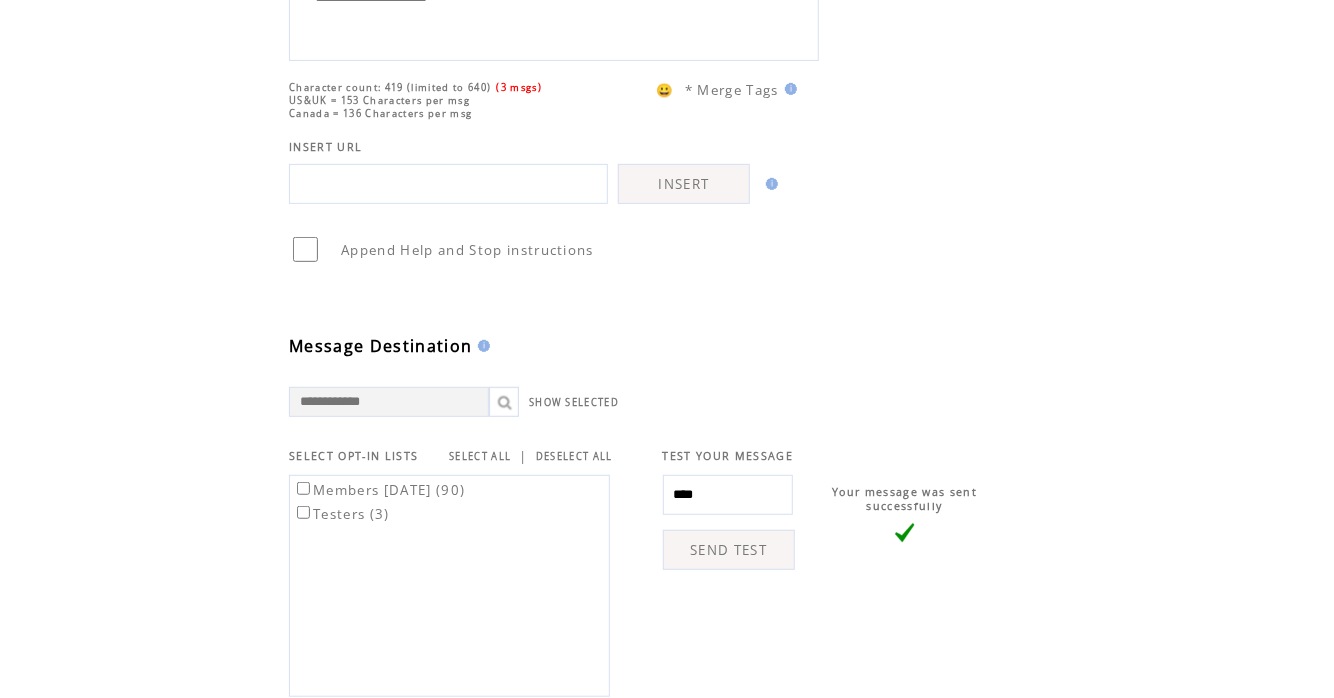 type on "**********" 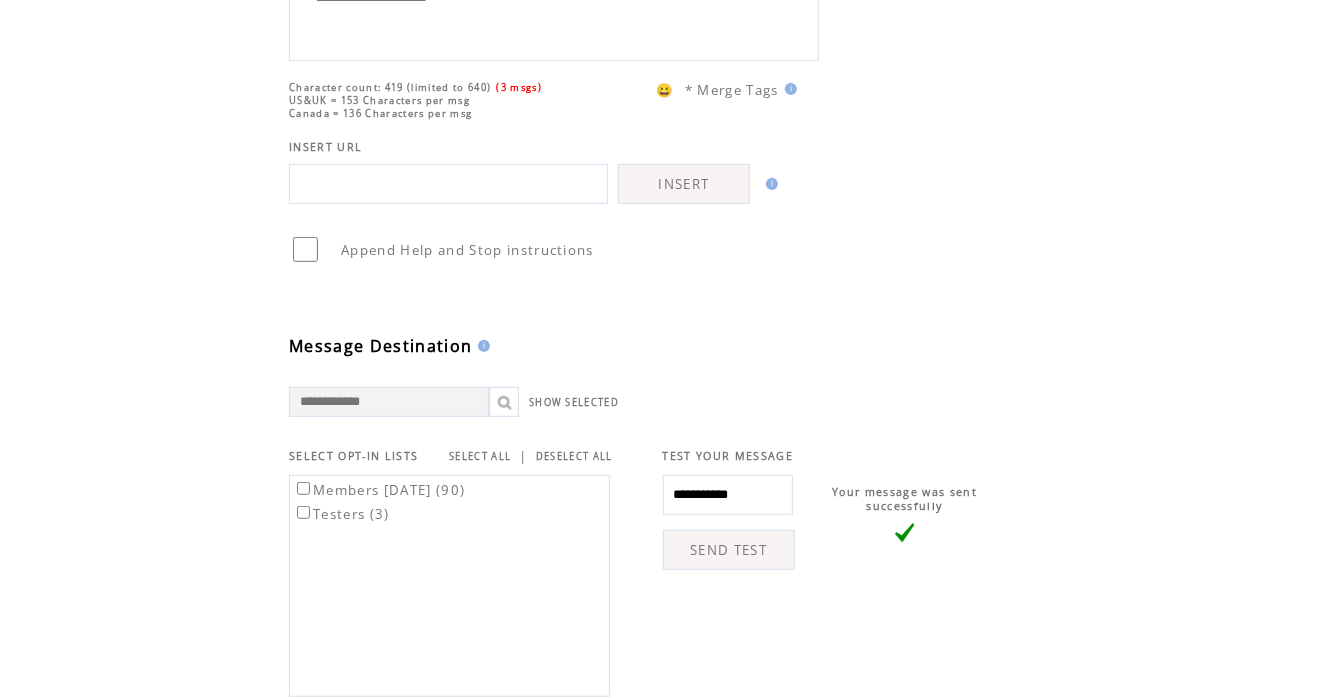 click on "SEND TEST" at bounding box center [729, 550] 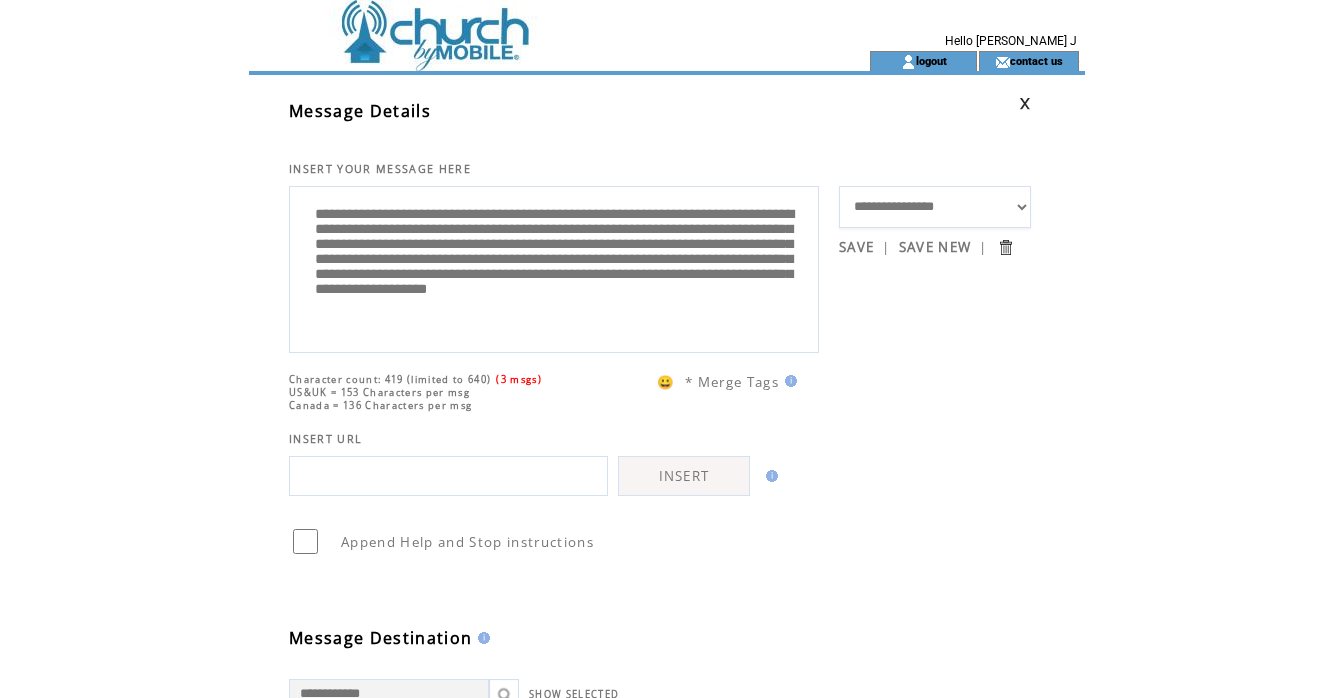 scroll, scrollTop: 0, scrollLeft: 0, axis: both 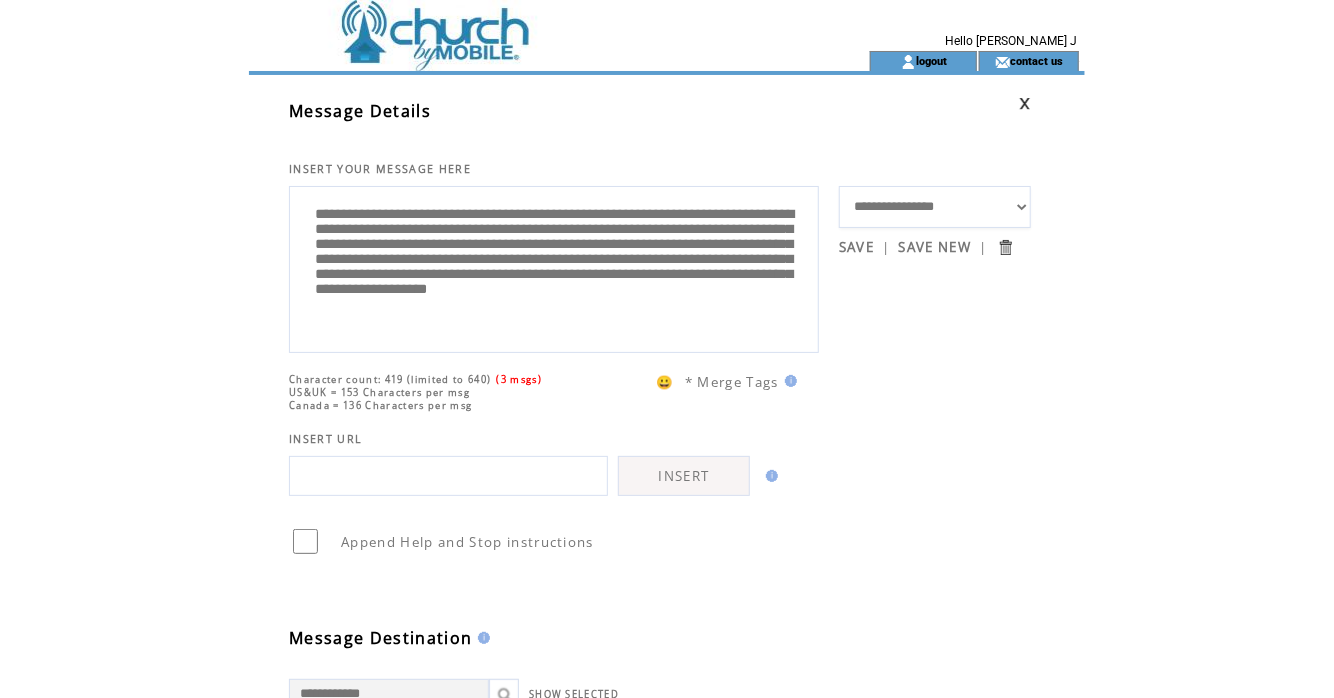 click on "SAVE" at bounding box center [856, 247] 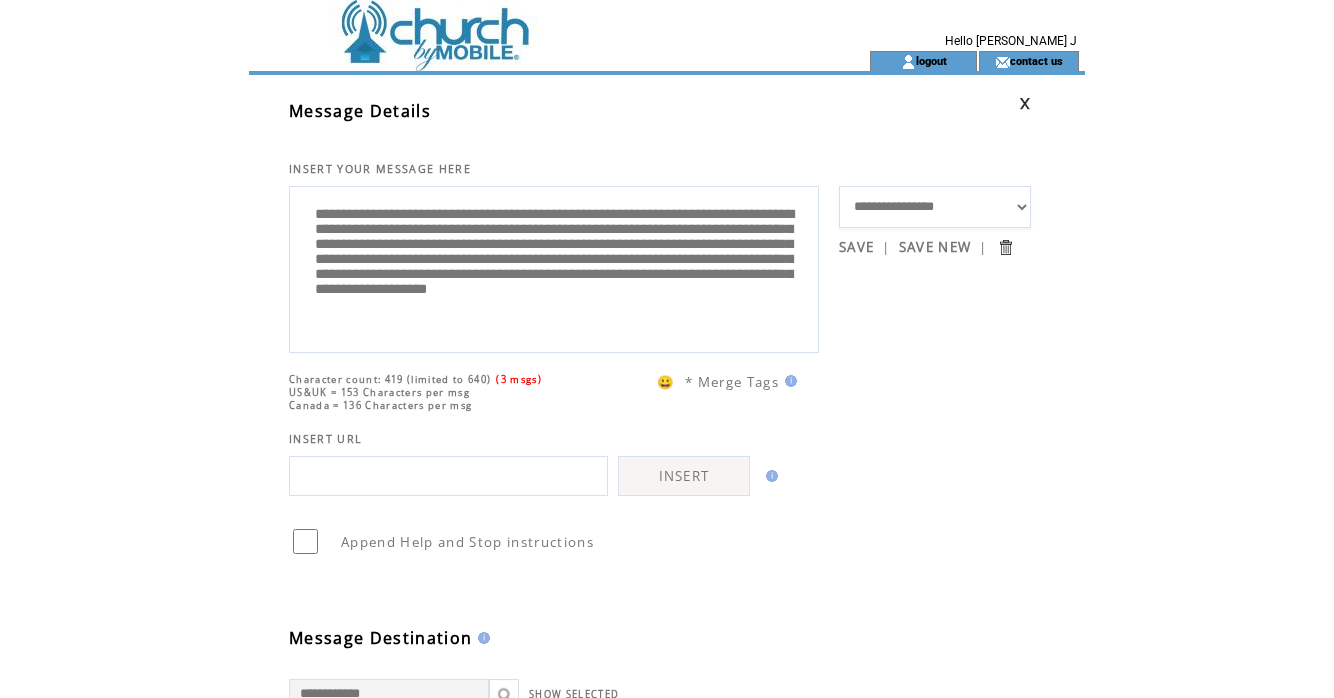 scroll, scrollTop: 0, scrollLeft: 0, axis: both 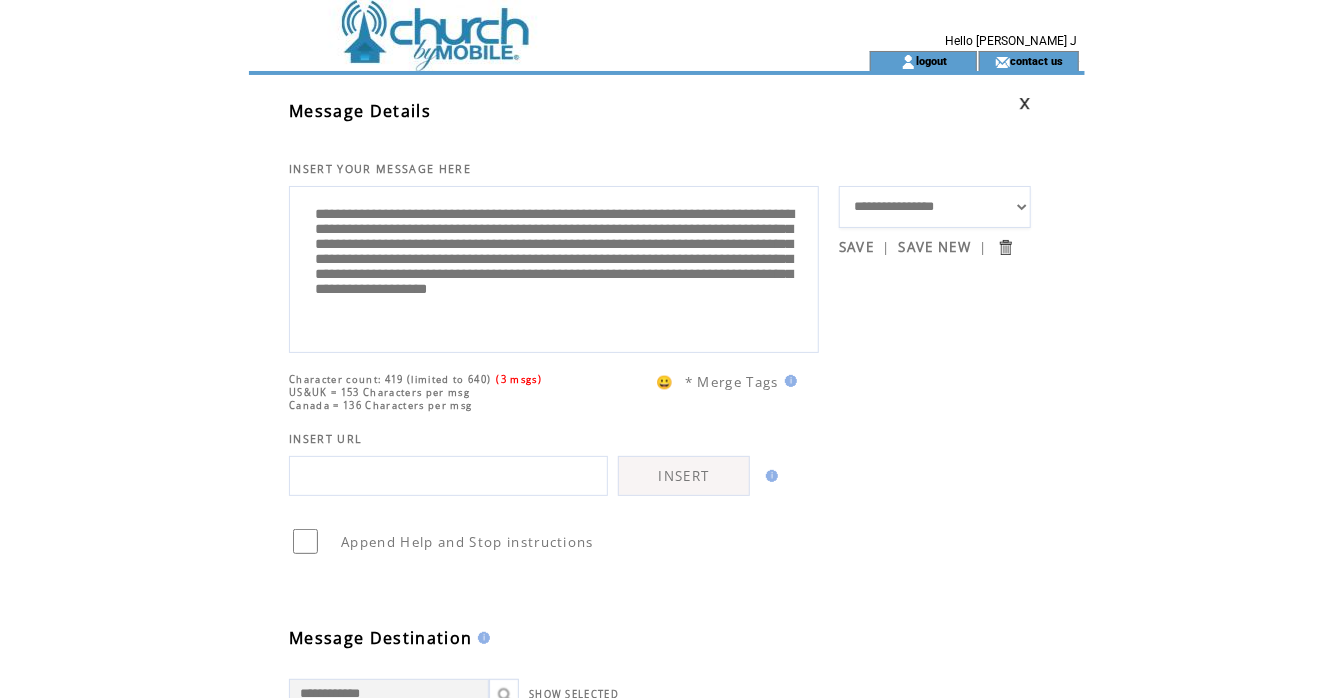 click on "**********" at bounding box center [935, 207] 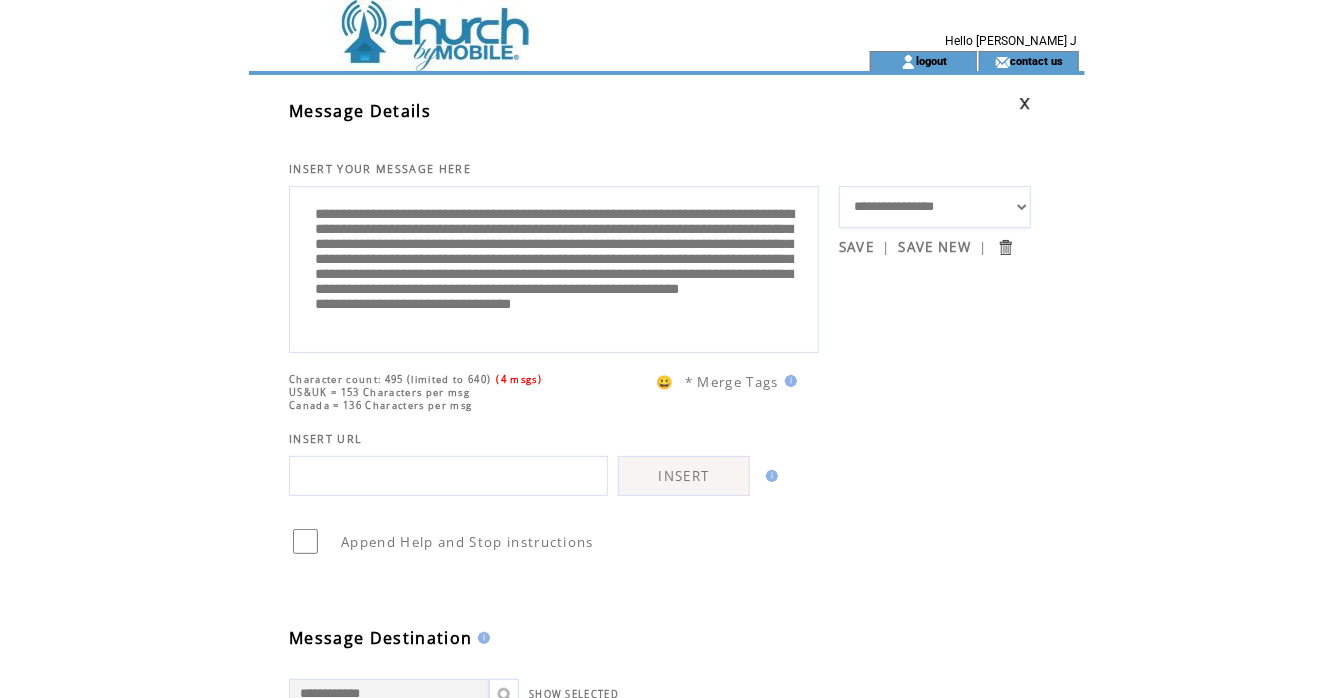scroll, scrollTop: 54, scrollLeft: 0, axis: vertical 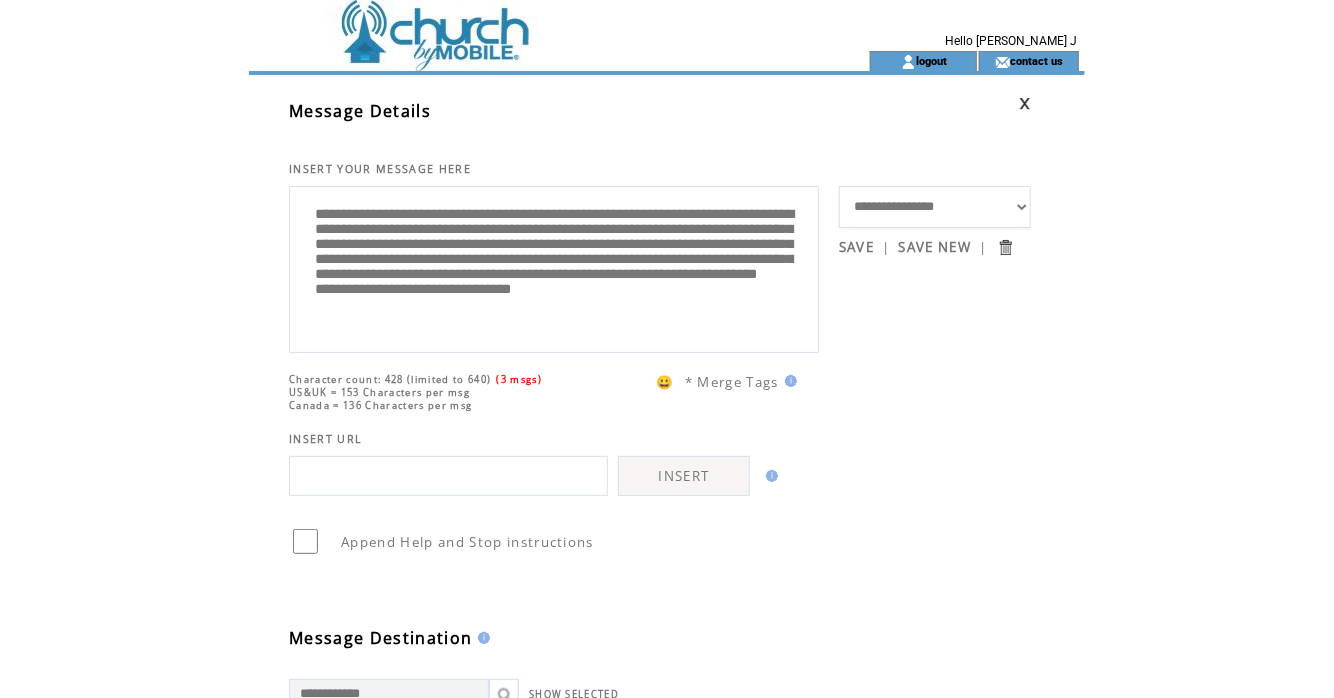 drag, startPoint x: 561, startPoint y: 245, endPoint x: 457, endPoint y: 282, distance: 110.38569 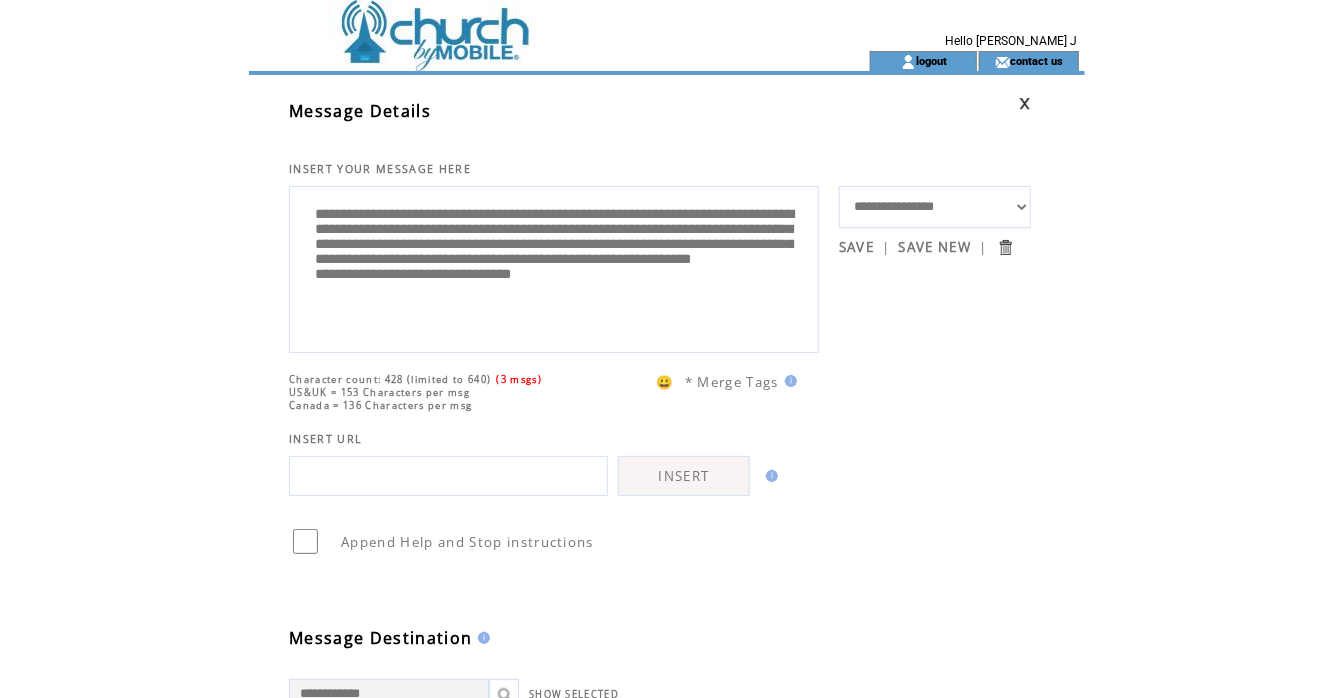 scroll, scrollTop: 20, scrollLeft: 0, axis: vertical 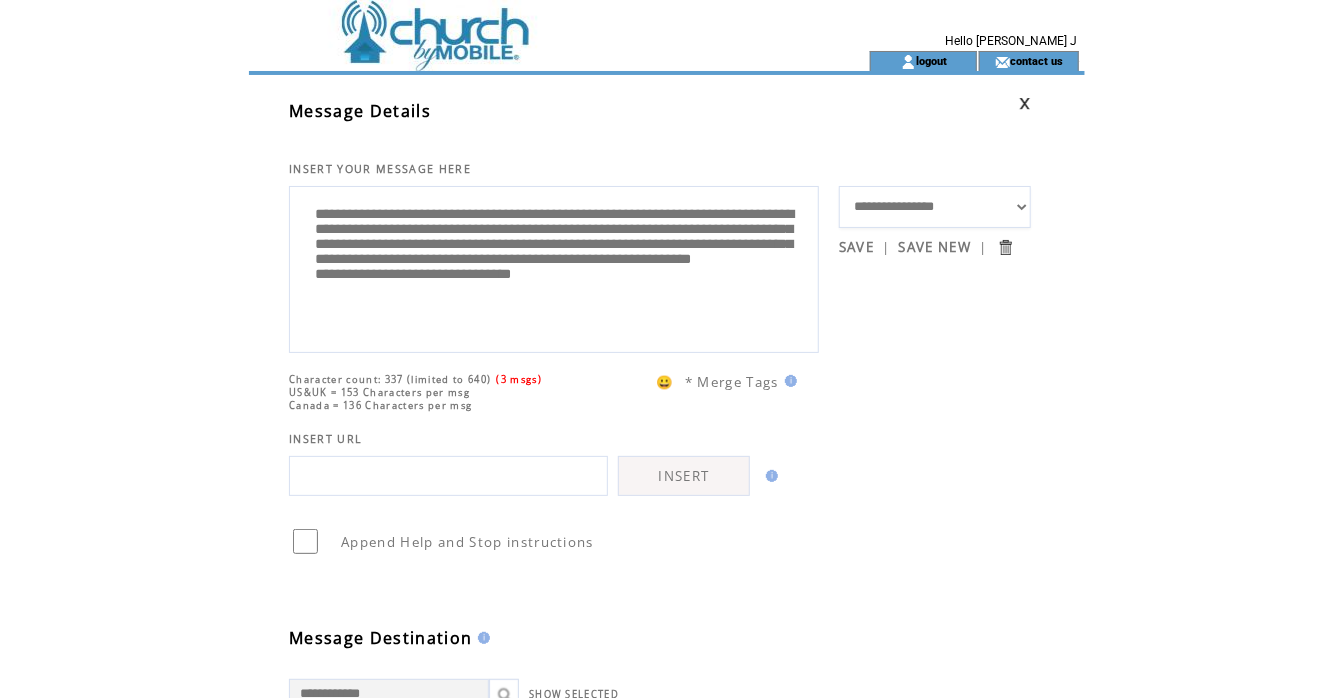 type on "**********" 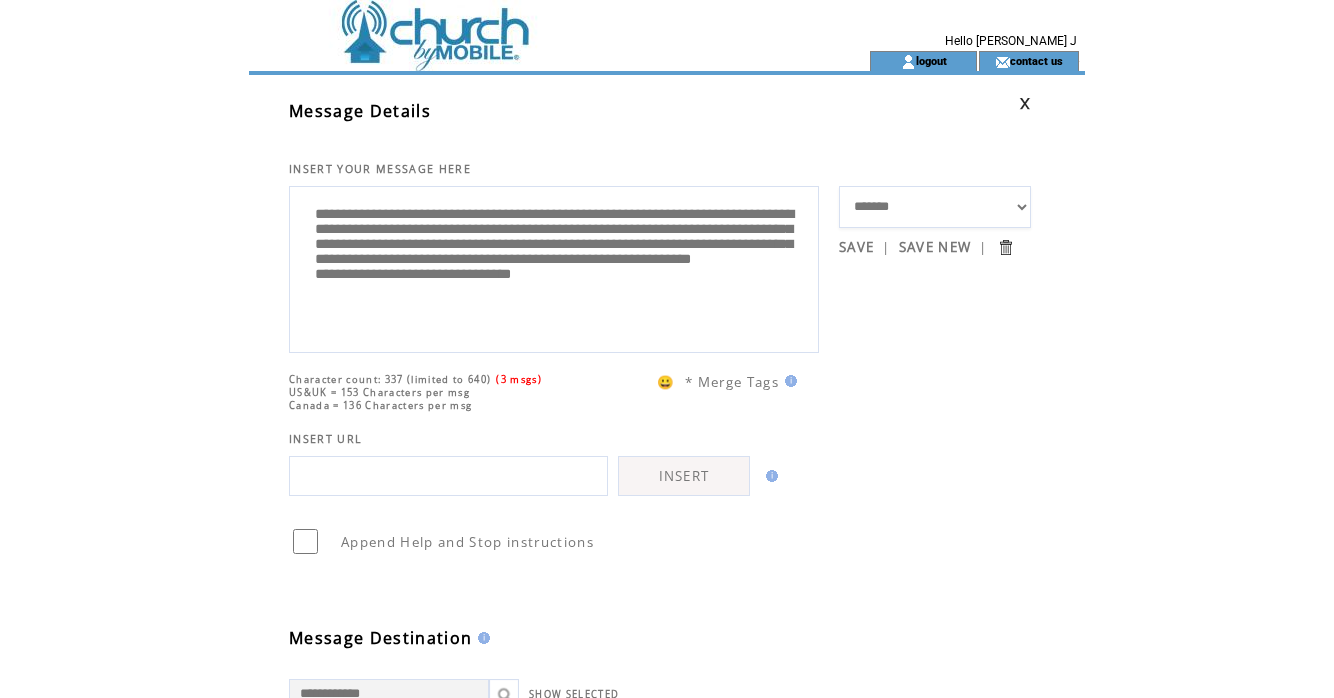 scroll, scrollTop: 0, scrollLeft: 0, axis: both 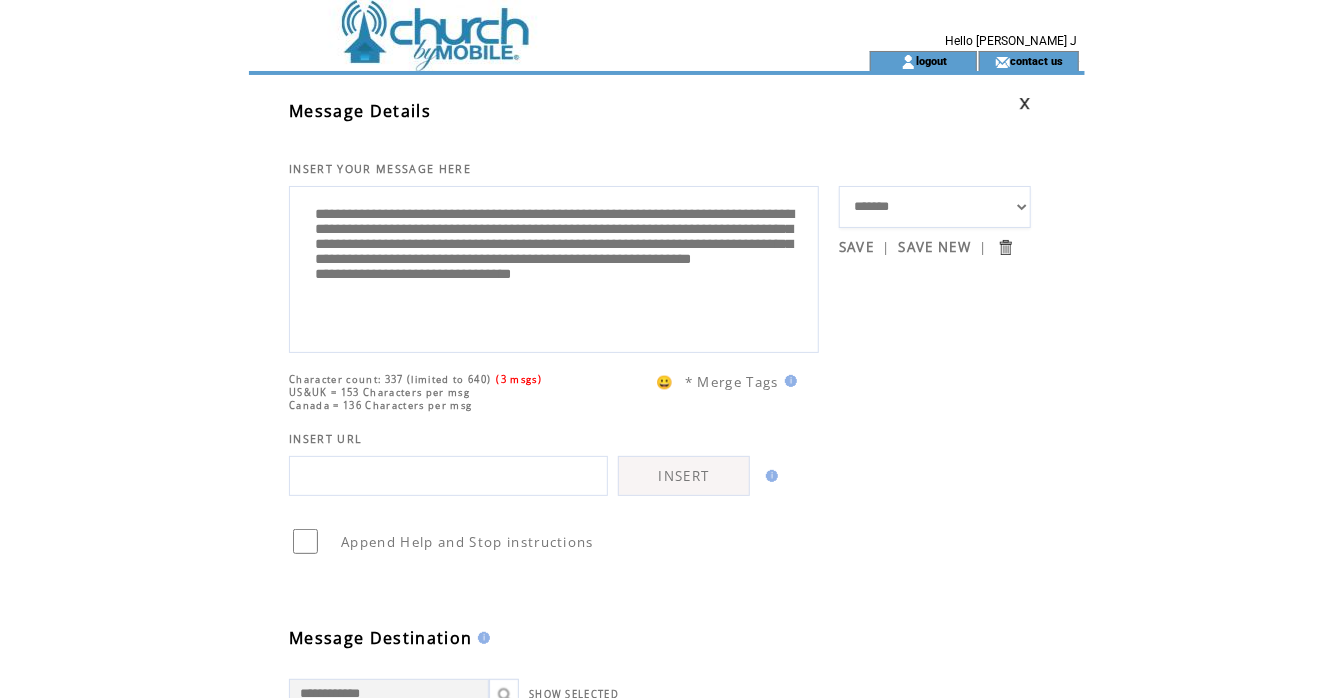 click on "**********" at bounding box center [935, 207] 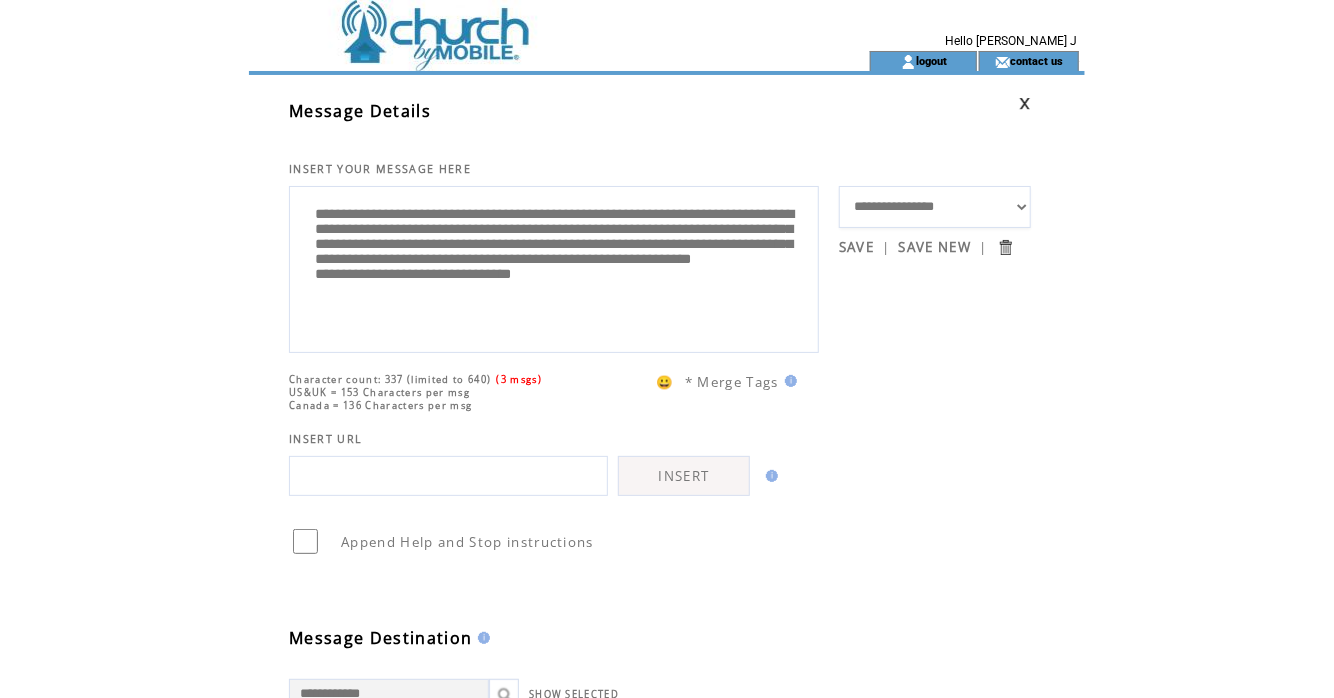 click on "**********" at bounding box center (935, 207) 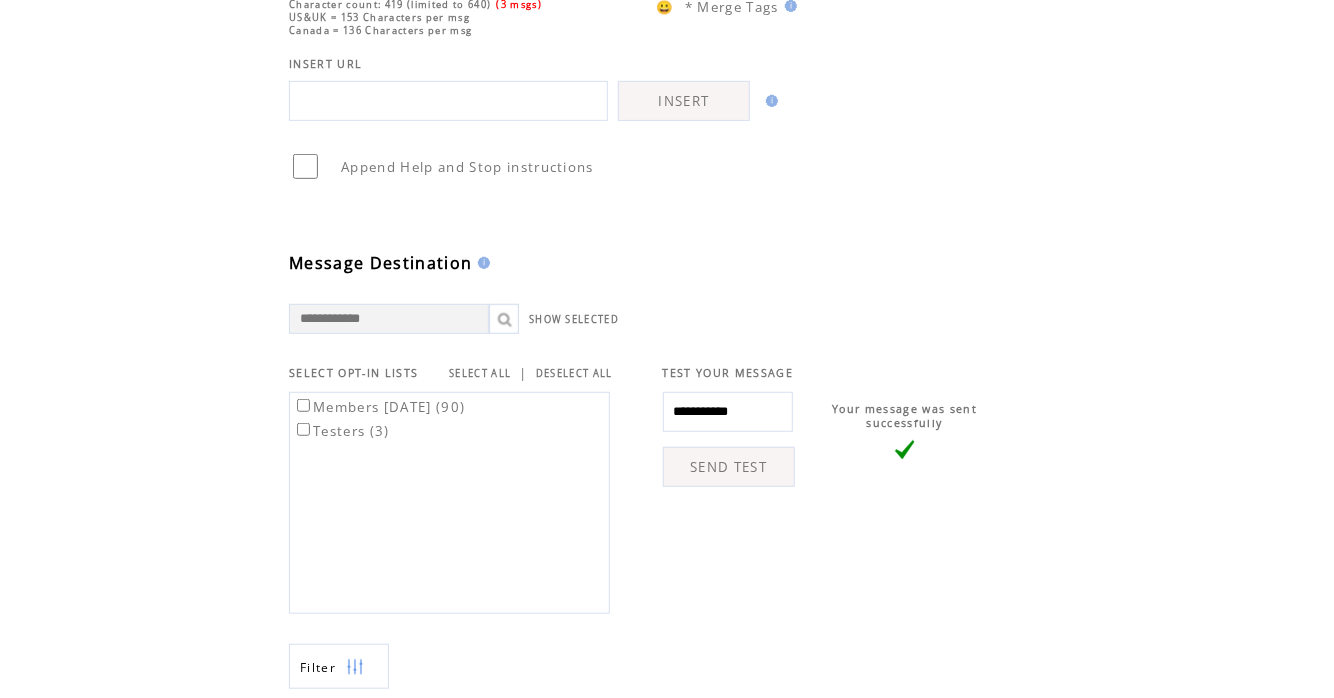 scroll, scrollTop: 503, scrollLeft: 0, axis: vertical 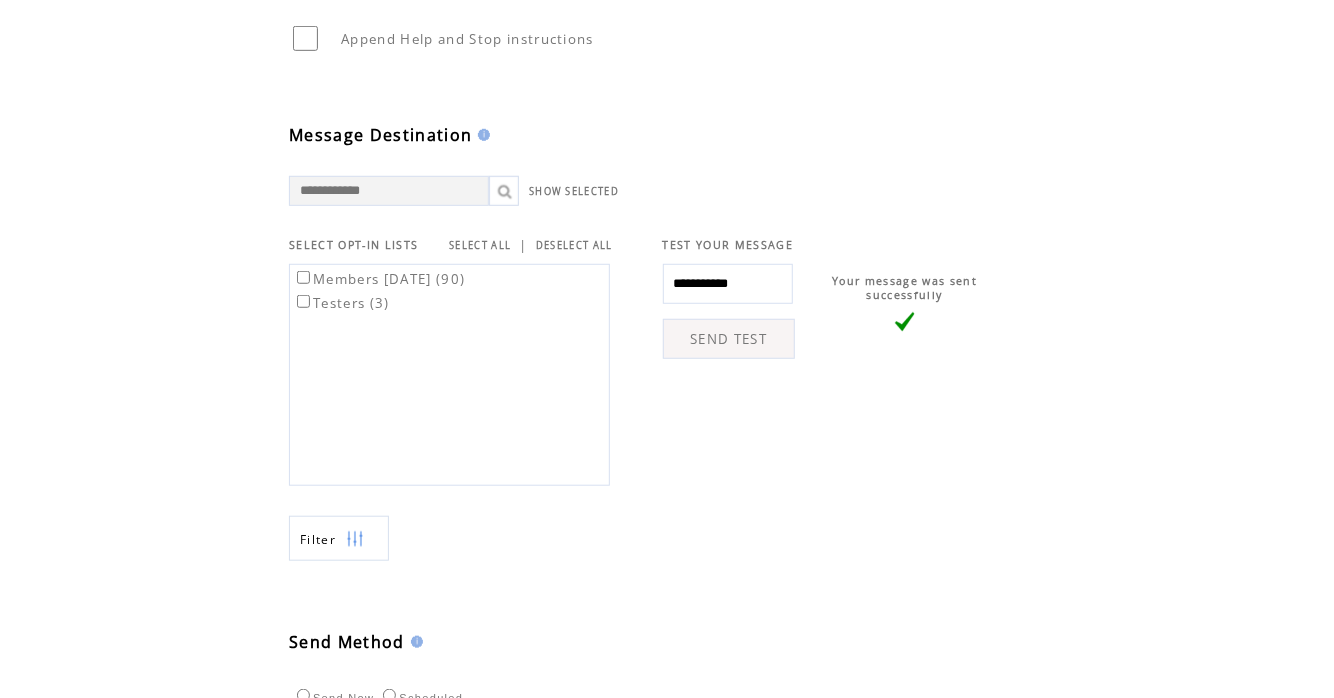 click on "Members [DATE] (90)" at bounding box center (379, 279) 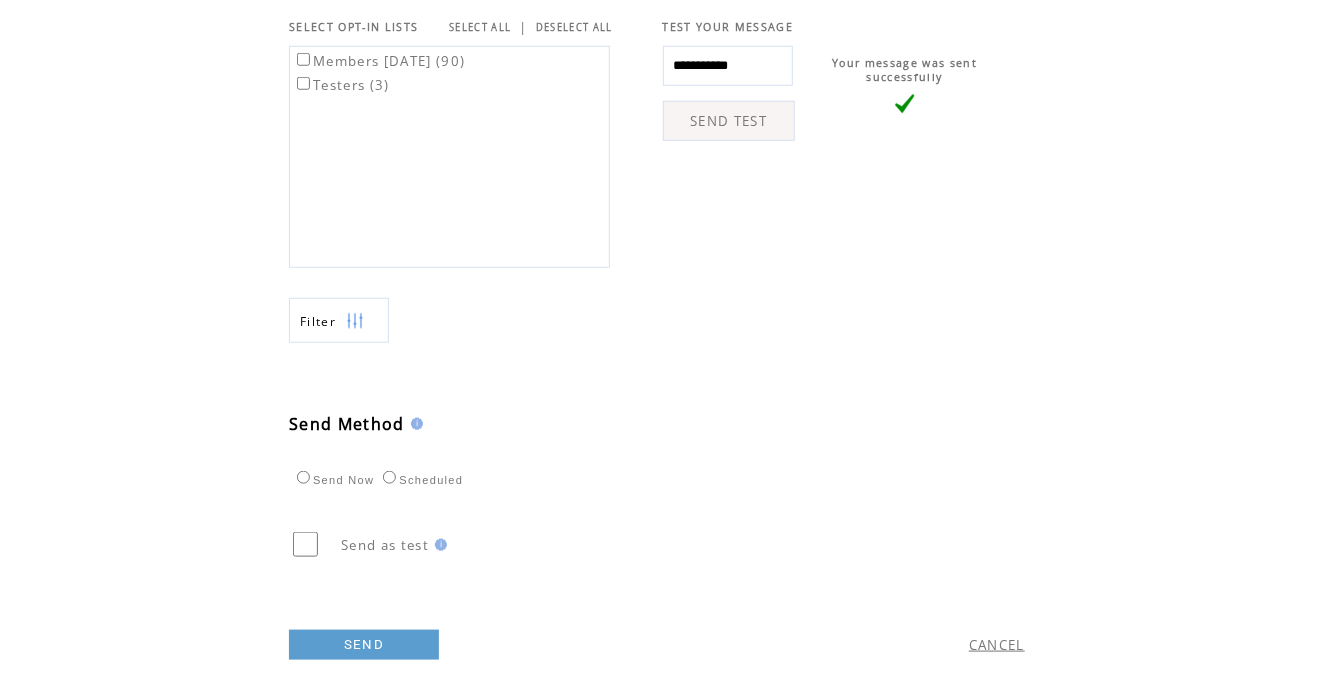scroll, scrollTop: 738, scrollLeft: 0, axis: vertical 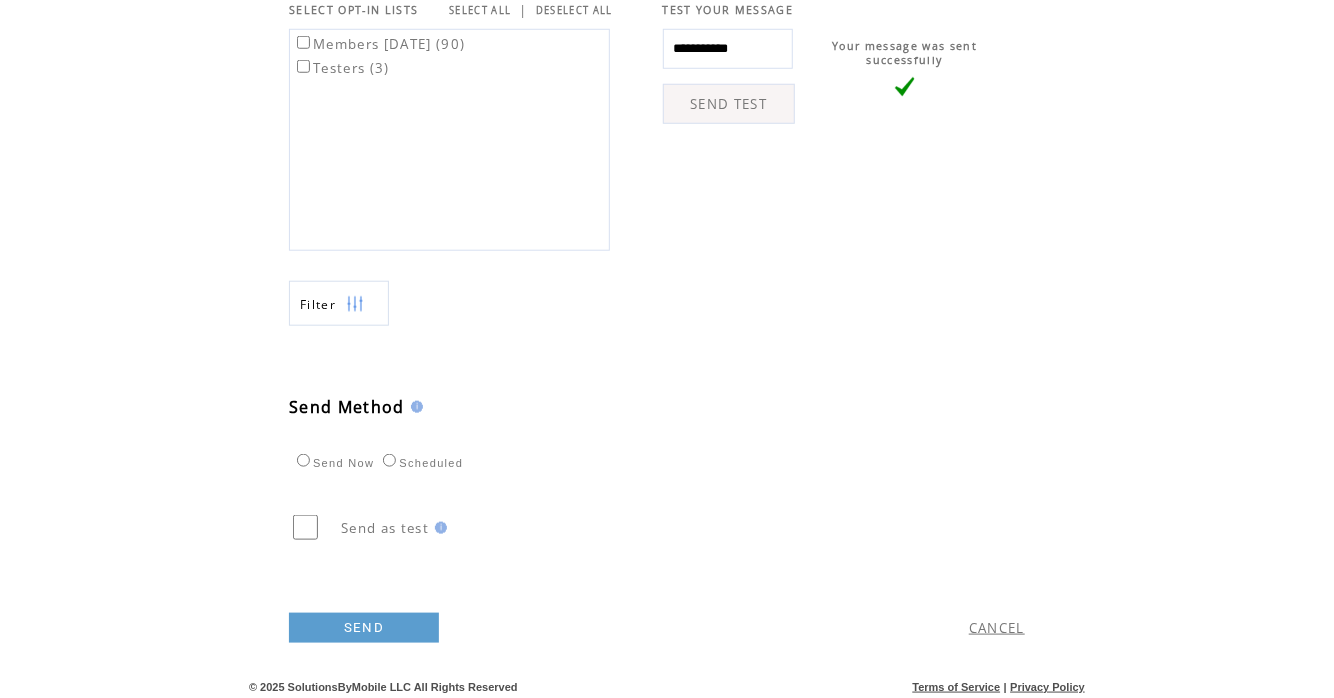 click on "SEND" at bounding box center [364, 628] 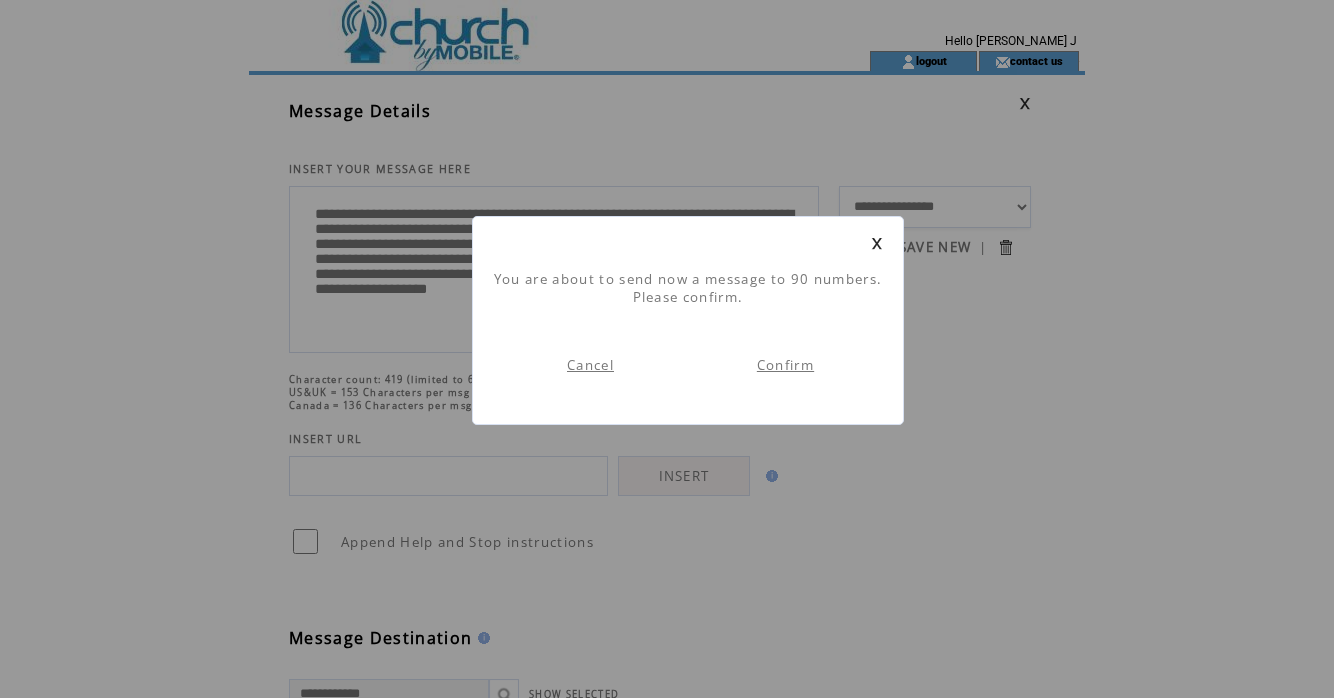 scroll, scrollTop: 0, scrollLeft: 0, axis: both 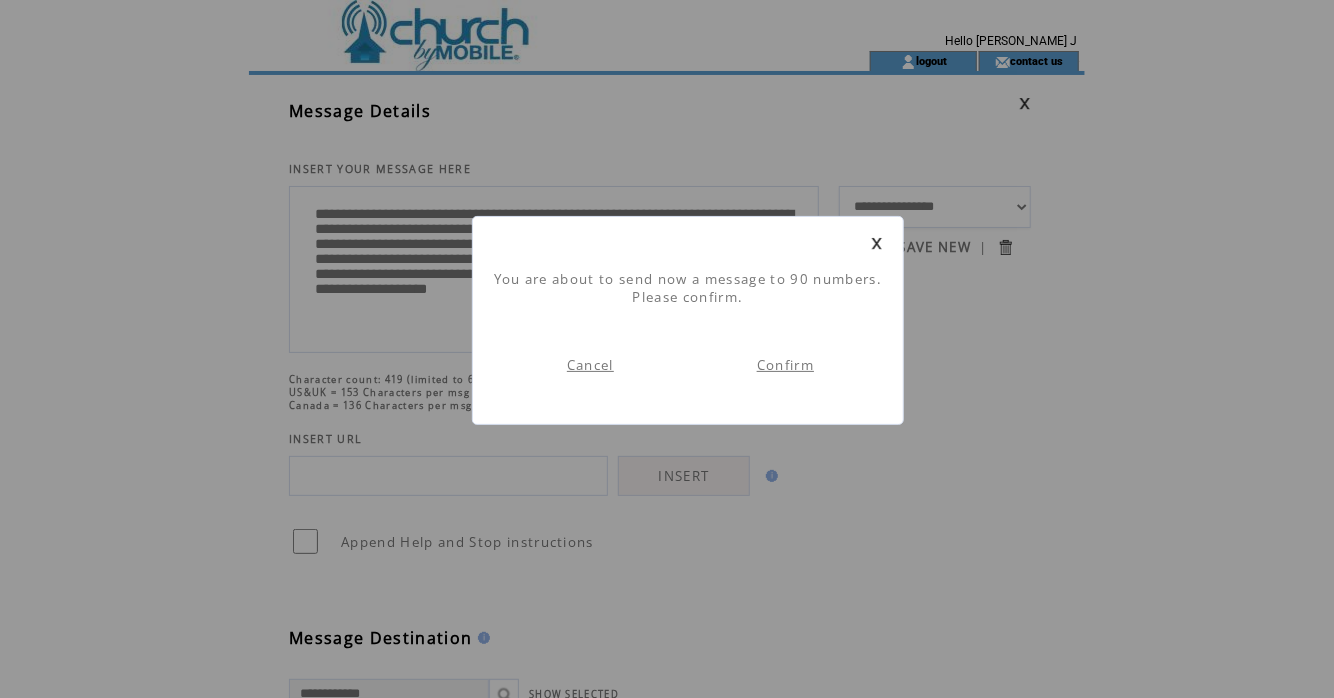 click on "Confirm" at bounding box center [785, 365] 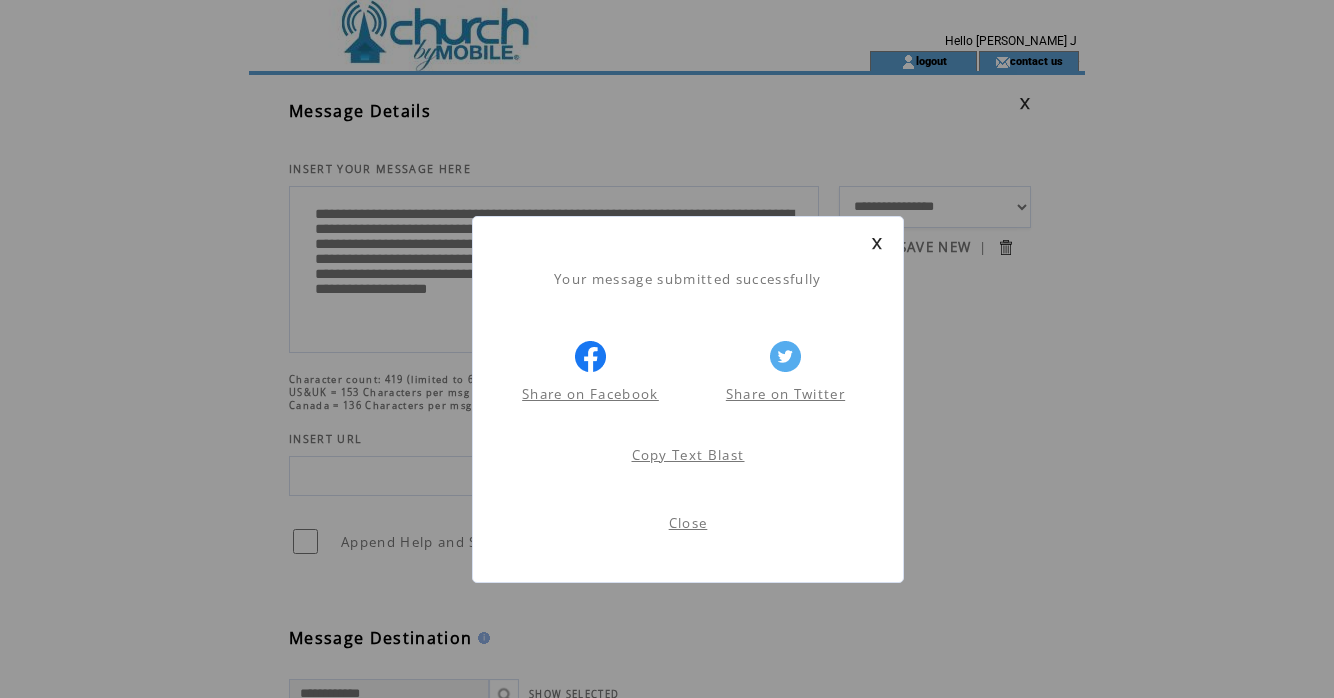 scroll, scrollTop: 0, scrollLeft: 0, axis: both 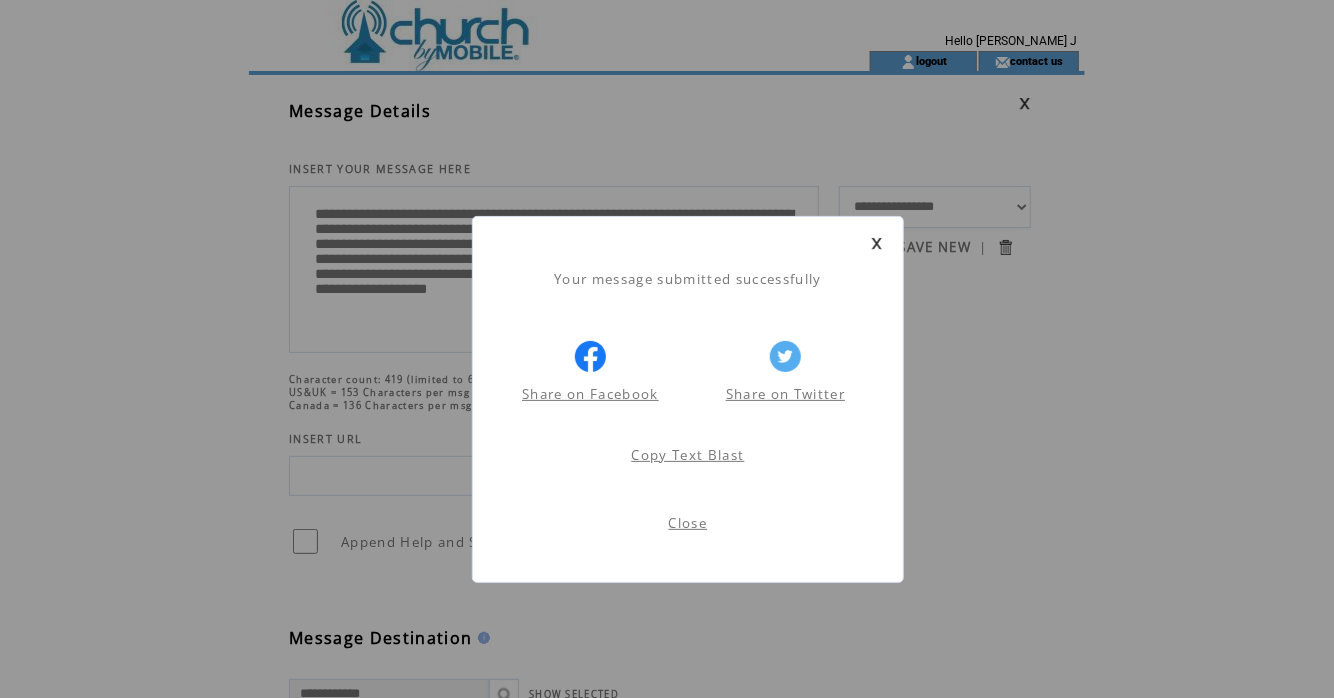 click on "Close" at bounding box center [688, 528] 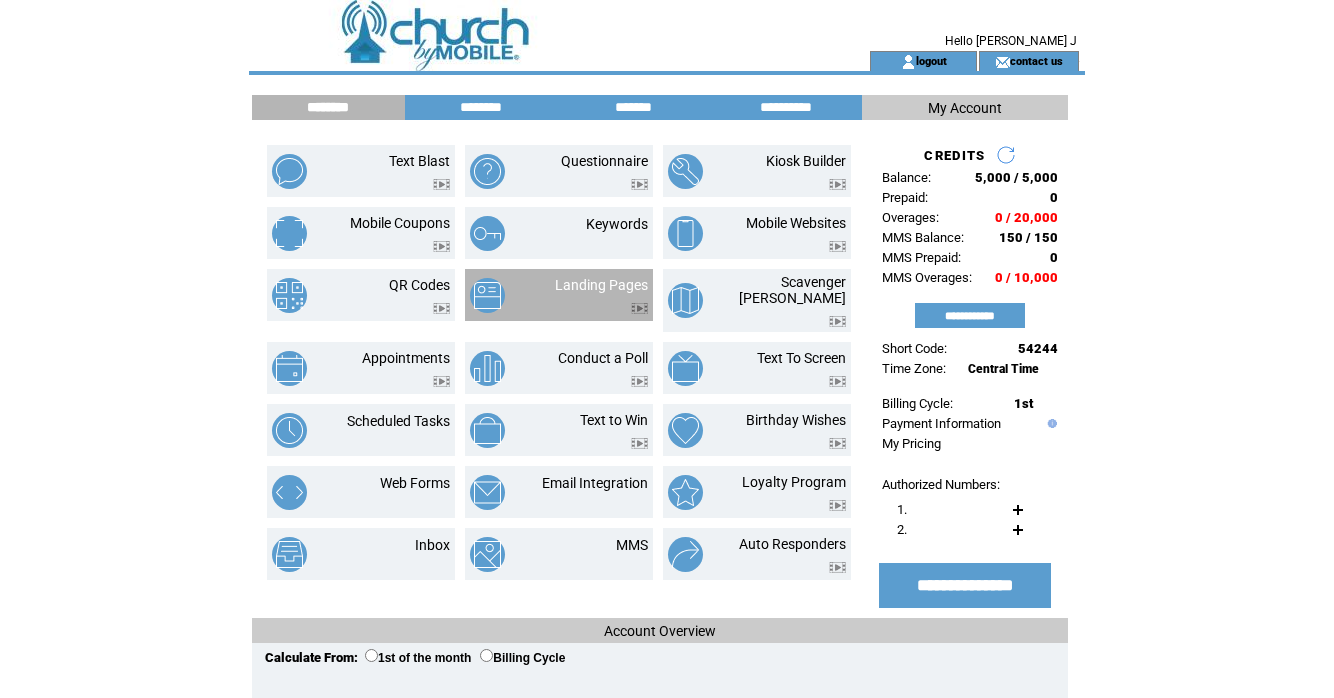scroll, scrollTop: 0, scrollLeft: 0, axis: both 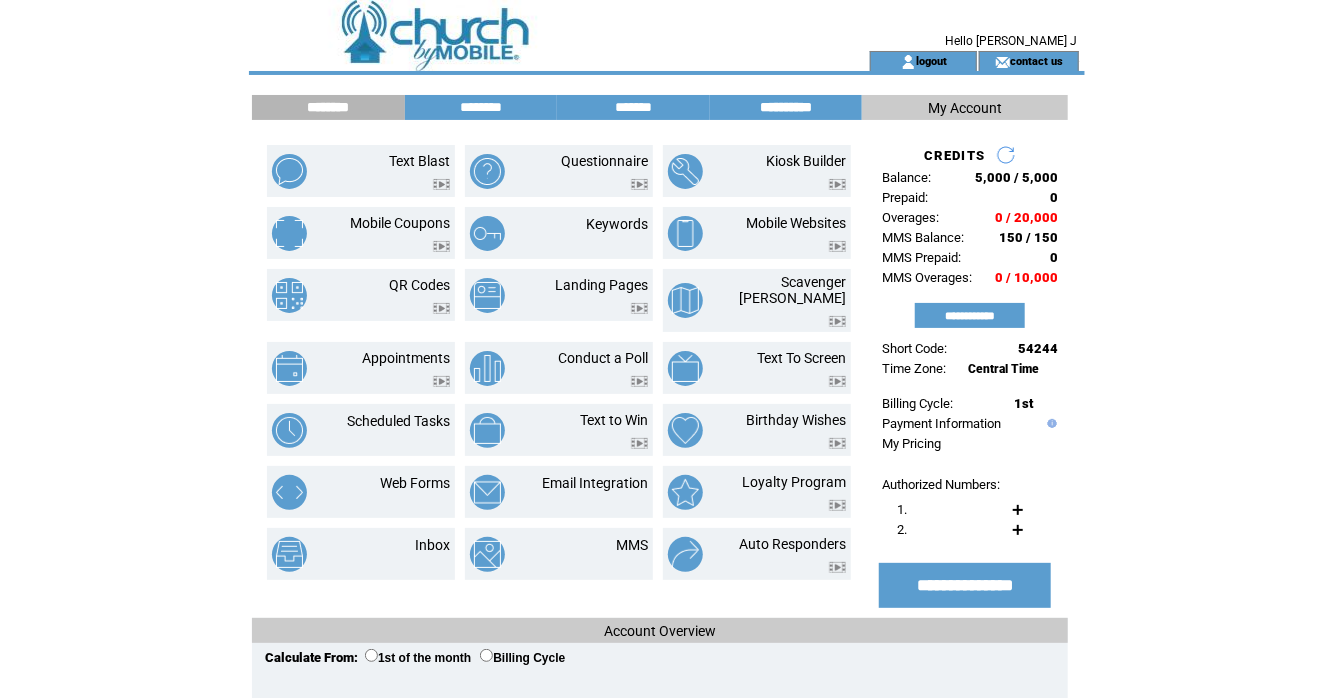 click on "**********" at bounding box center [786, 107] 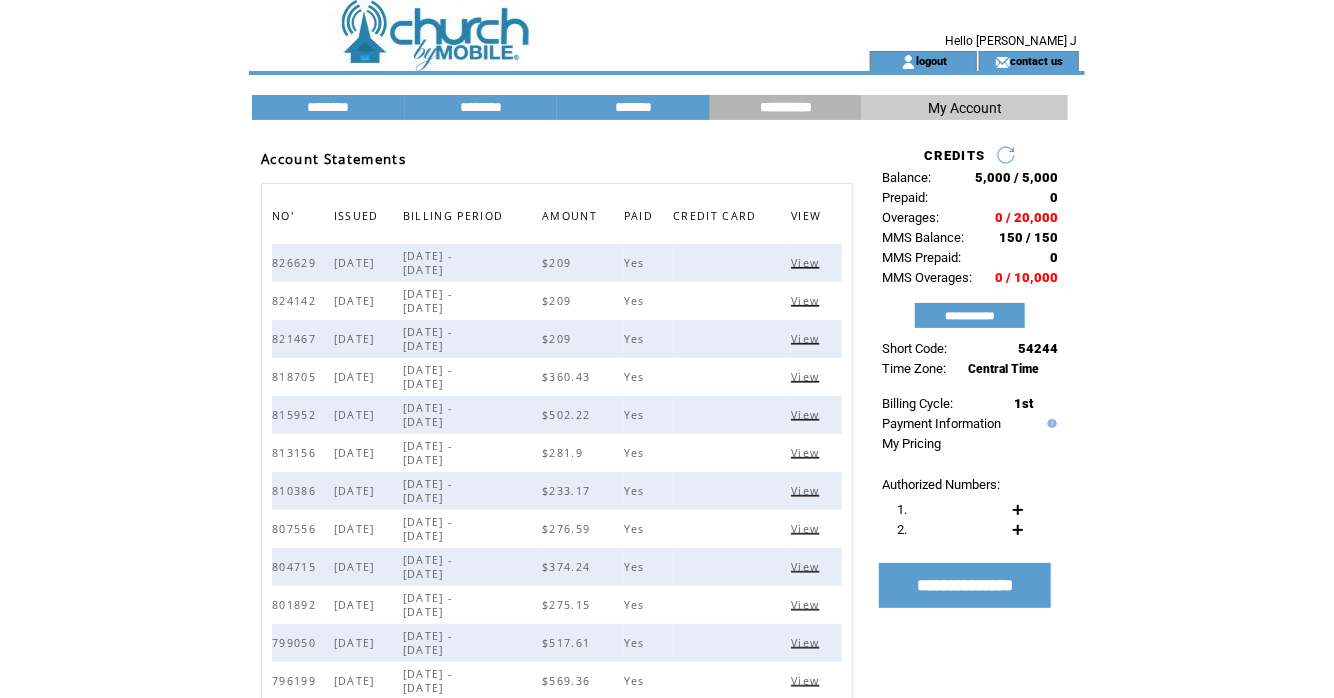 click on "View" at bounding box center [807, 263] 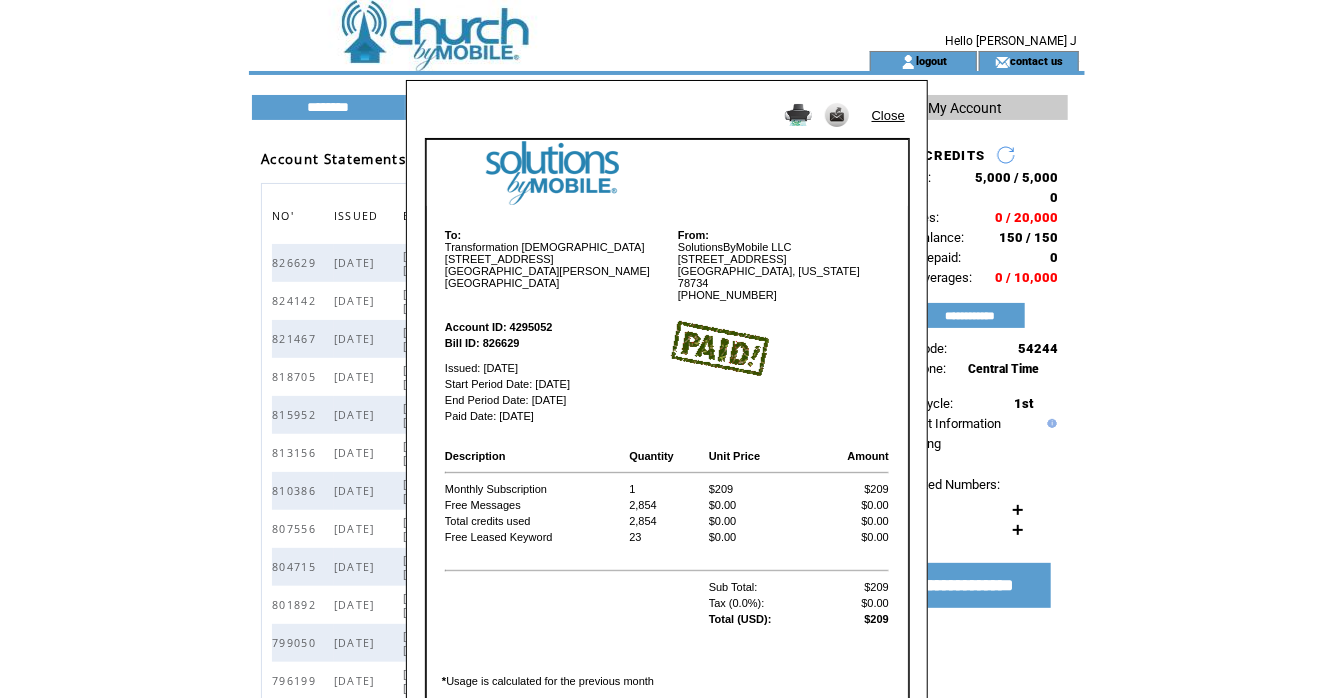 click on "Close To: Transformation Christian Church 4100 Page Blvd. St. Louis MO, 63113 USA From: SolutionsByMobile LLC 133 Feritti Drive Austin, Texas 78734 800-409-5171 Account ID: 4295052 Bill ID: 826629 Issued: Jul 01, 2025 Start Period Date: Jul 01, 2025 End Period Date: Jul 31, 2025 Paid Date: Jul 01, 2025 Description Quantity Unit Price Amount Monthly Subscription 1 $209 $209 Free Messages 2,854 $0.00 $0.00 Total credits used 2,854 $0.00 $0.00 Free Leased Keyword 23 $0.00 $0.00 Sub Total: $209 Tax (0.0%): $0.00 Total (USD): $209 *  Usage is calculated for the previous month Terms of Service Privacy Policy © SolutionsByMobile" at bounding box center (667, 349) 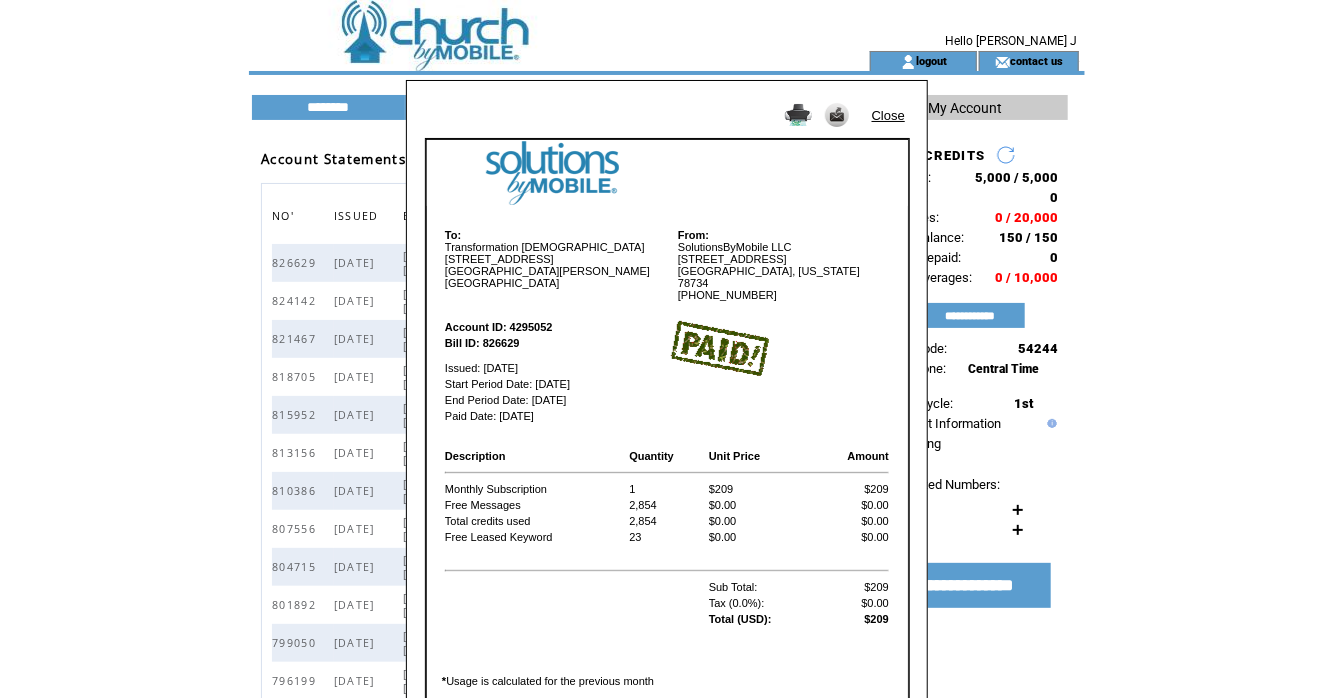 click on "Close" at bounding box center [888, 115] 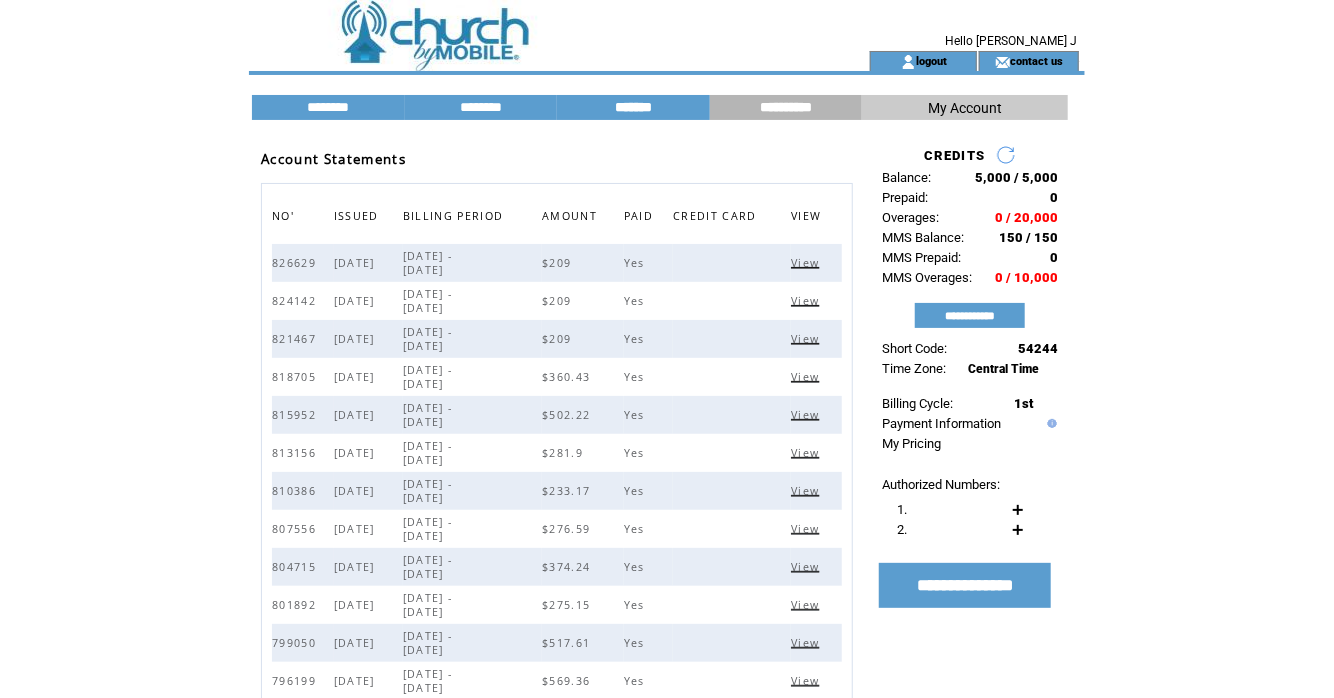 click on "*******" at bounding box center (633, 107) 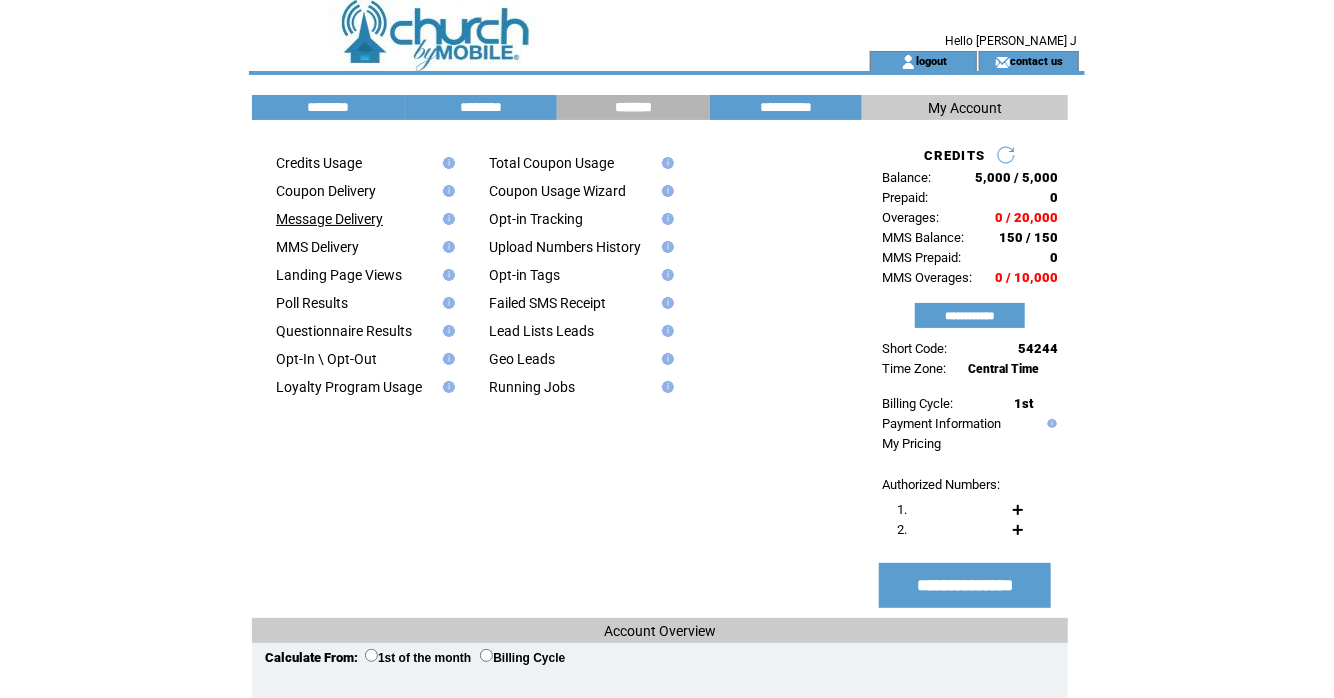 click on "Message Delivery" at bounding box center [329, 219] 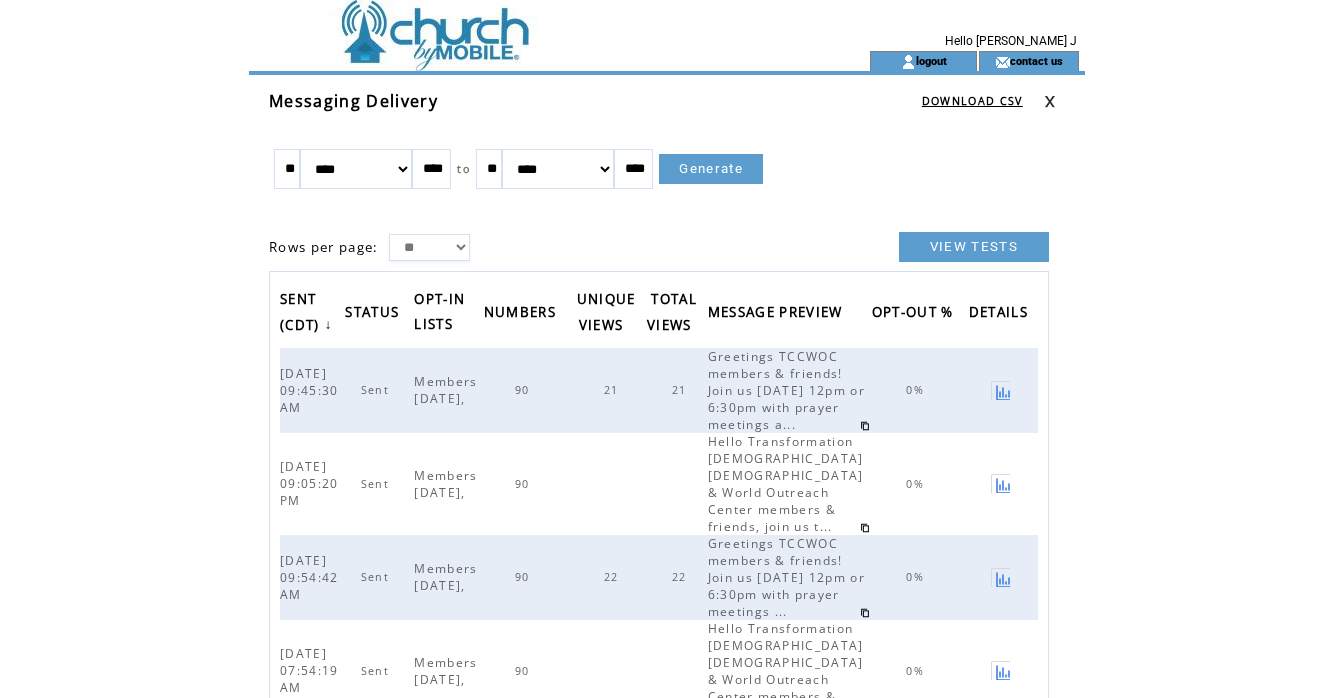 scroll, scrollTop: 0, scrollLeft: 0, axis: both 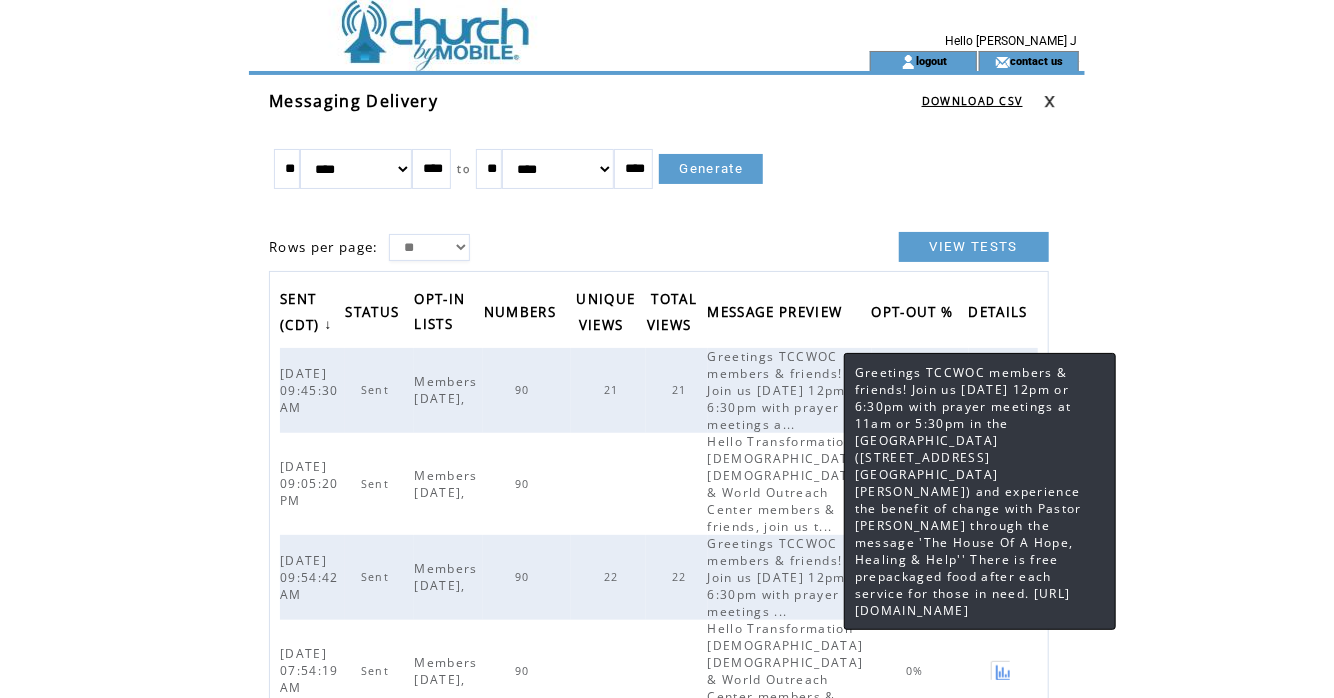 click on "Greetings TCCWOC members & friends! Join us [DATE] 12pm or 6:30pm with prayer meetings a..." at bounding box center (786, 390) 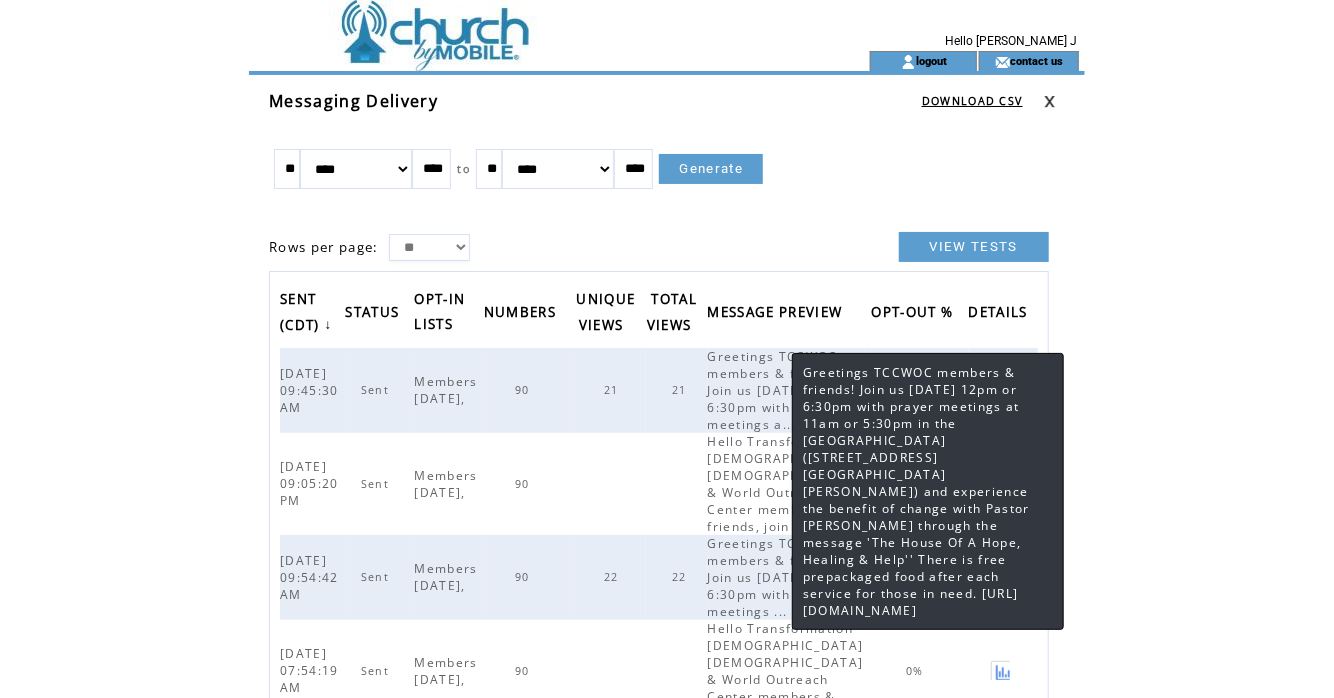 click on "Greetings TCCWOC members & friends! Join us [DATE] 12pm or 6:30pm with prayer meetings a..." at bounding box center (786, 390) 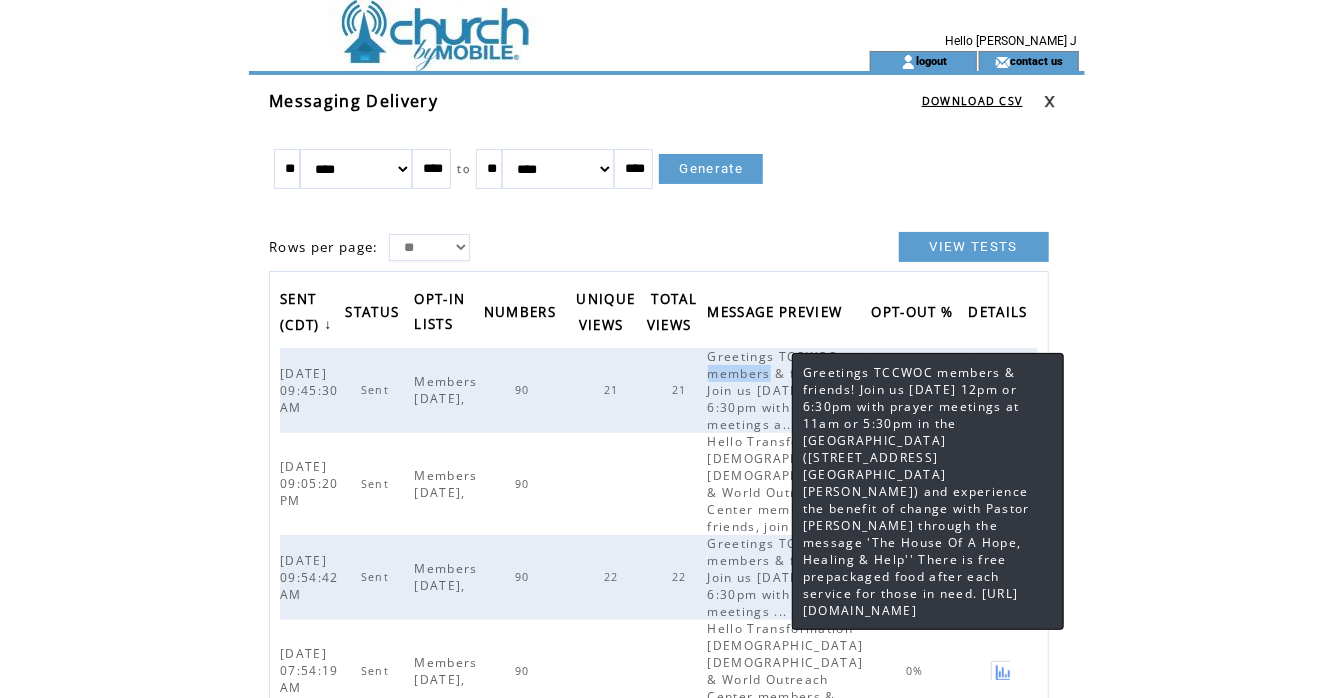 click on "Greetings TCCWOC members & friends! Join us [DATE] 12pm or 6:30pm with prayer meetings a..." at bounding box center (786, 390) 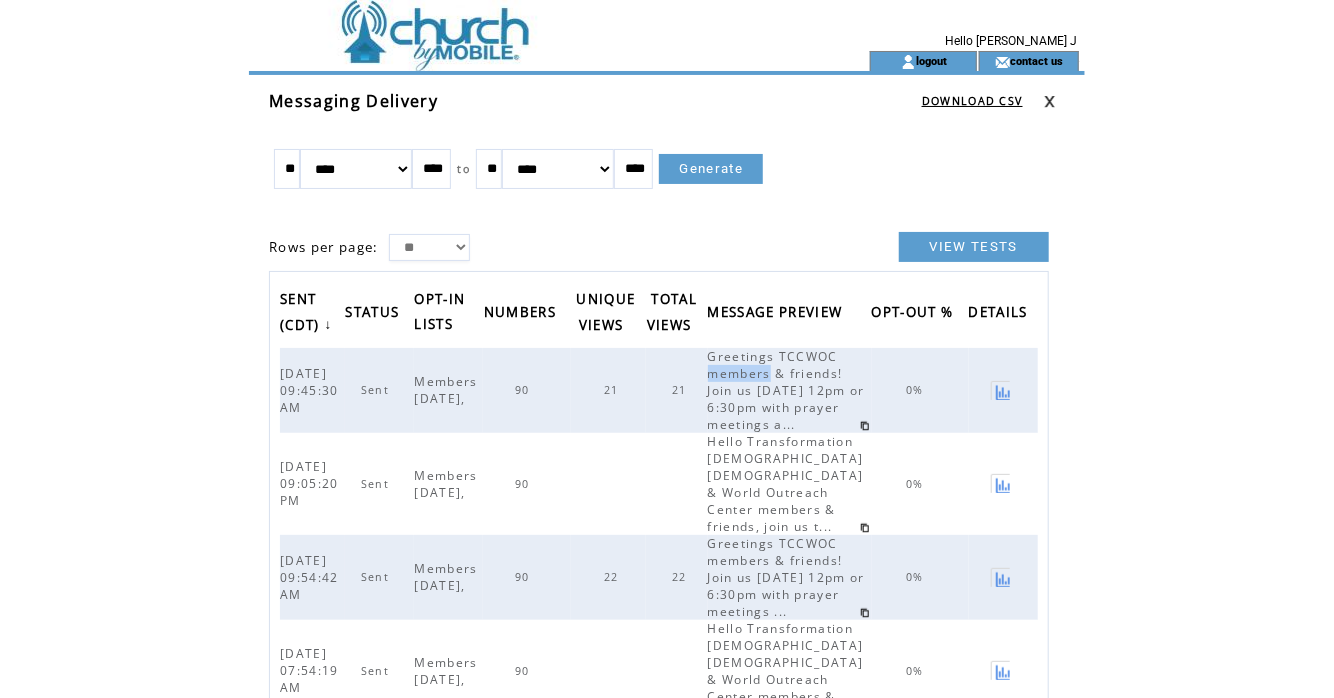 click on "MESSAGE PREVIEW" at bounding box center (778, 314) 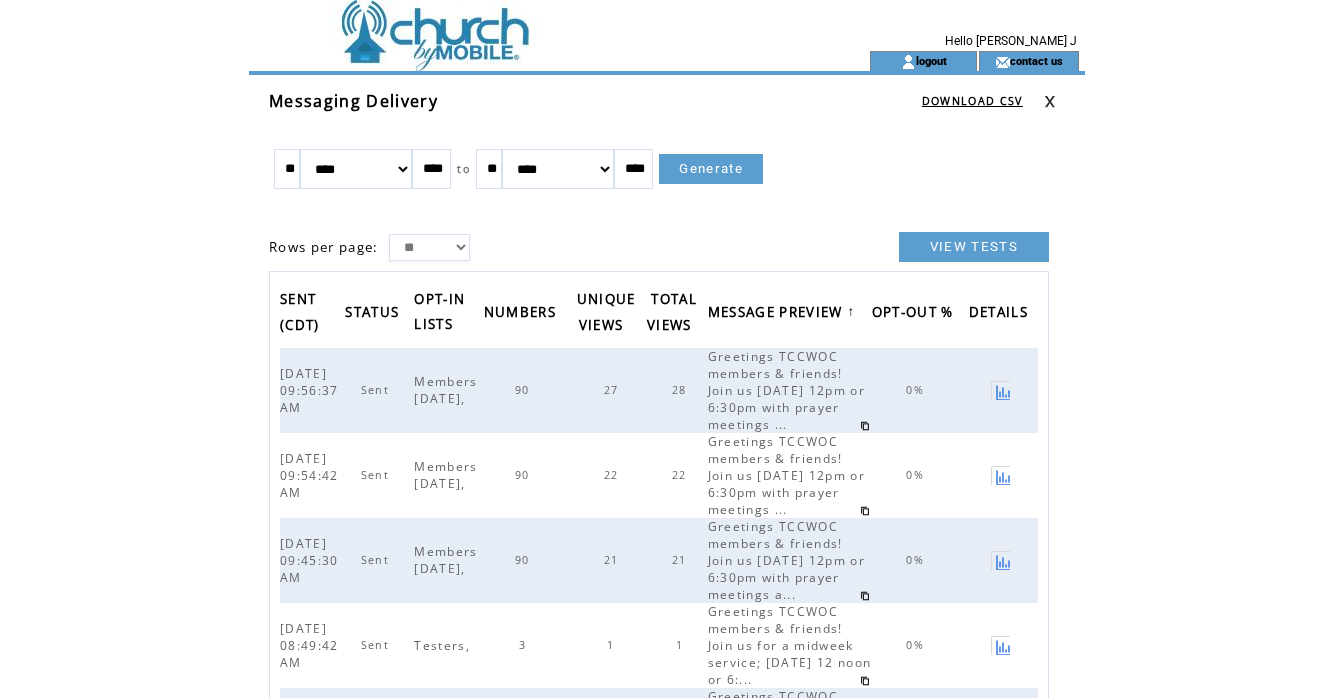 scroll, scrollTop: 0, scrollLeft: 0, axis: both 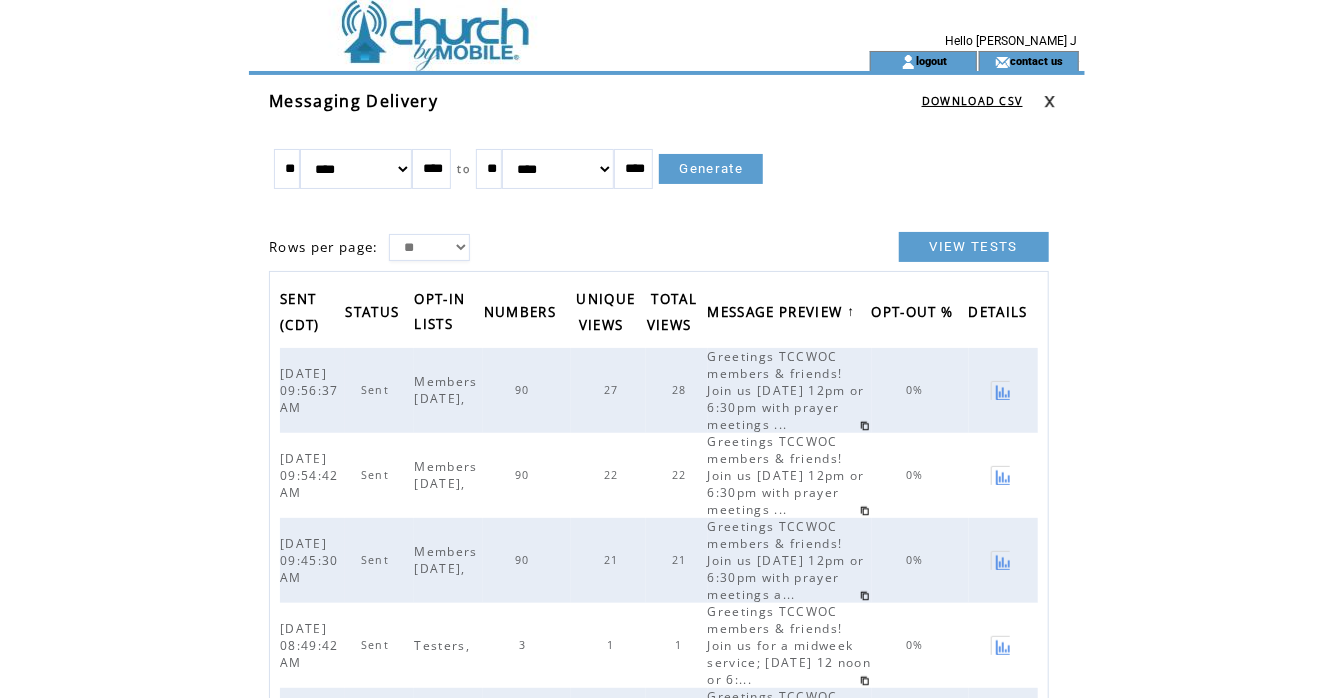 click on "VIEW TESTS" at bounding box center (974, 247) 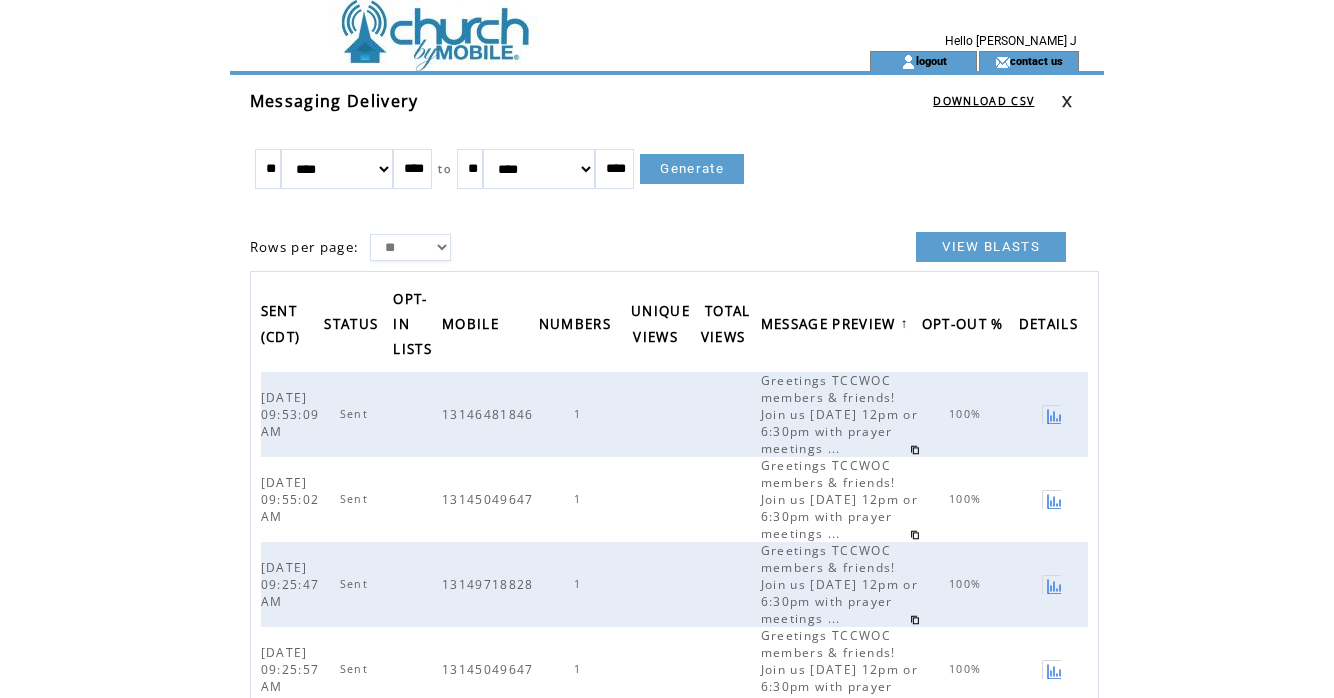 scroll, scrollTop: 0, scrollLeft: 0, axis: both 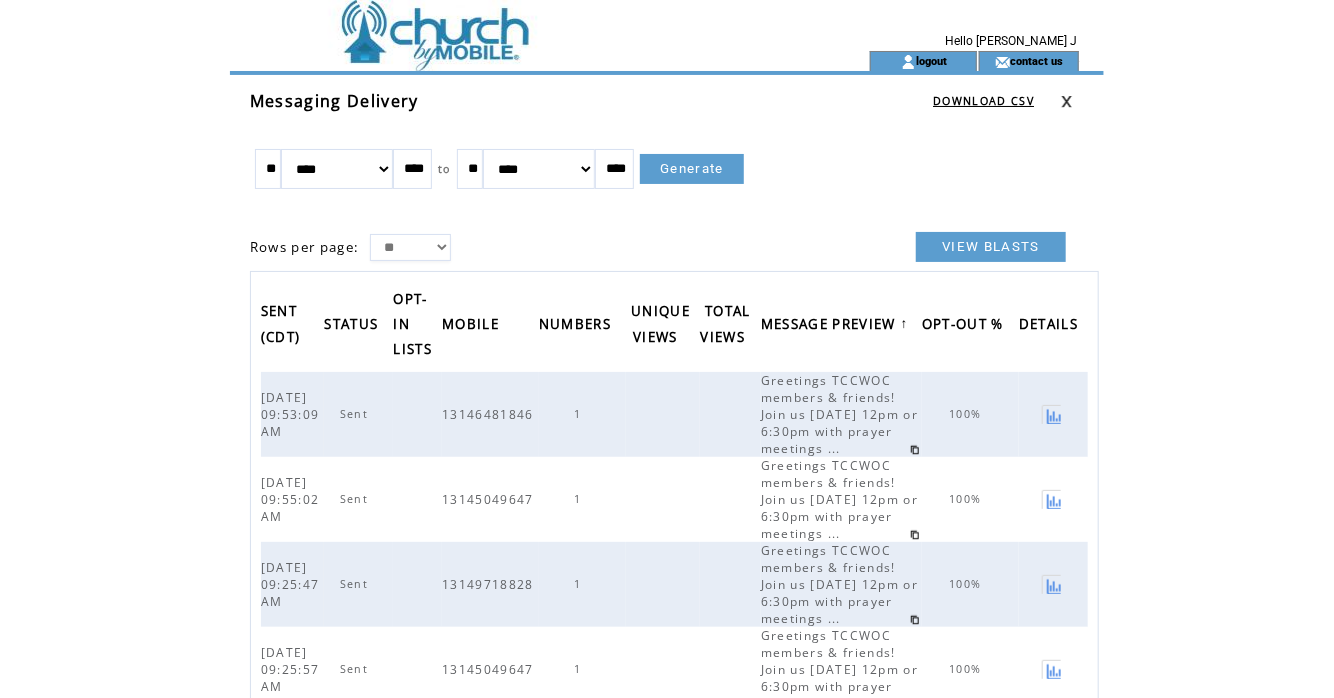 click at bounding box center [523, 61] 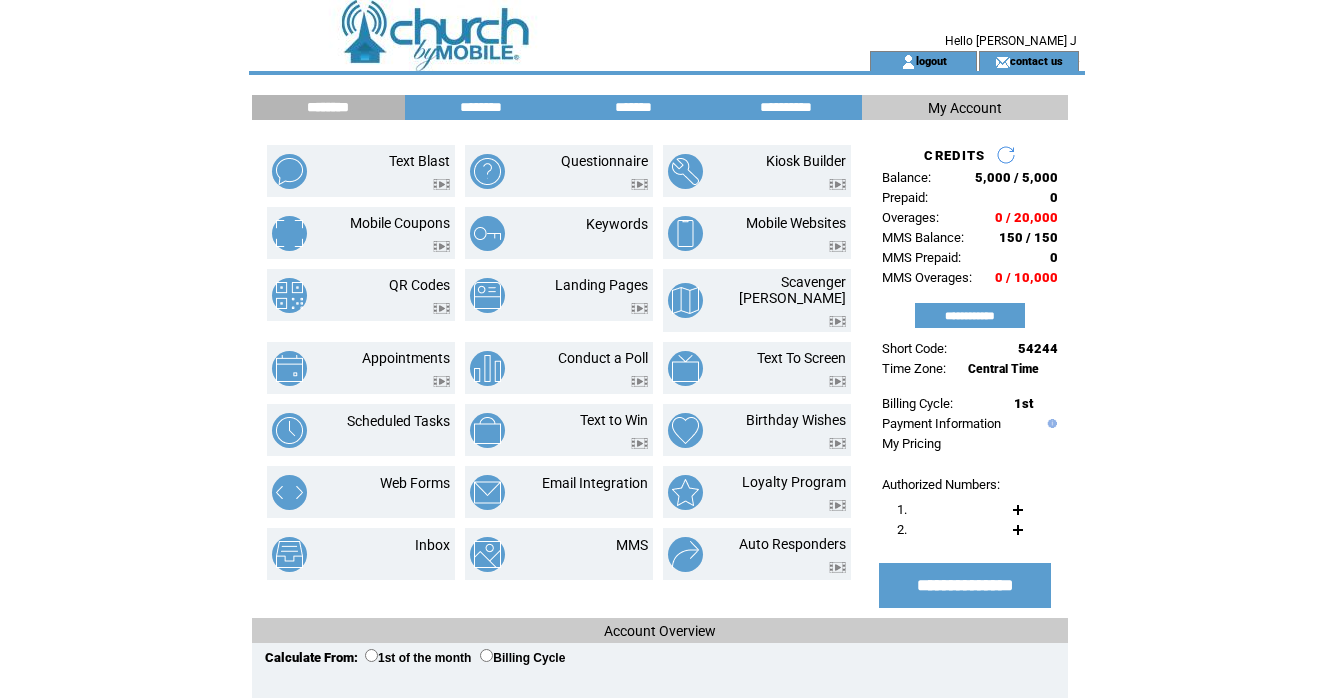 scroll, scrollTop: 0, scrollLeft: 0, axis: both 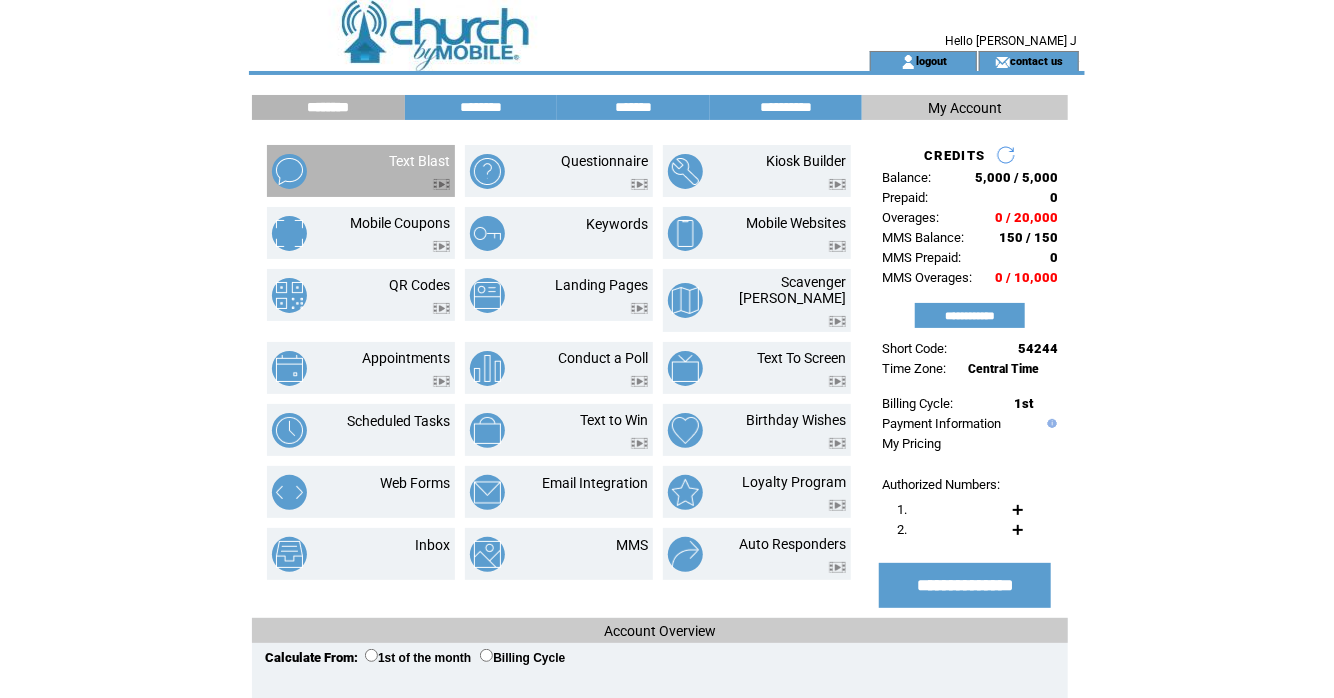 click on "Text Blast" at bounding box center (396, 171) 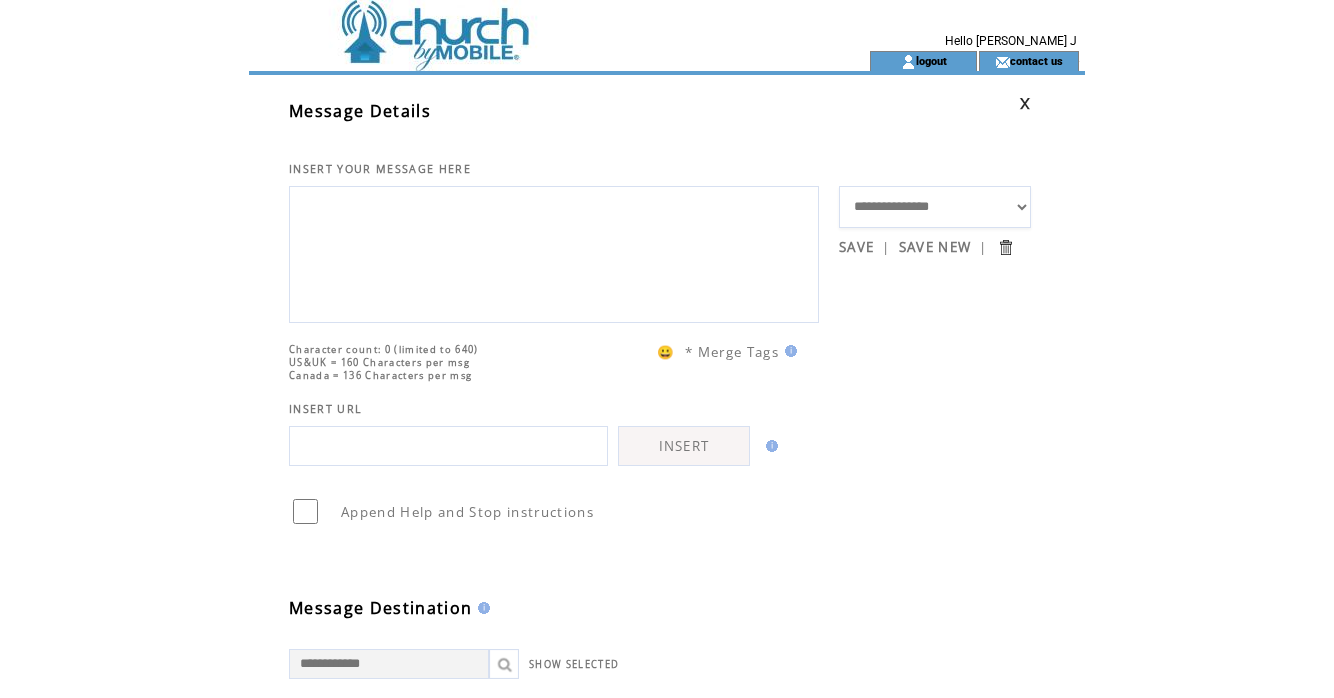 scroll, scrollTop: 0, scrollLeft: 0, axis: both 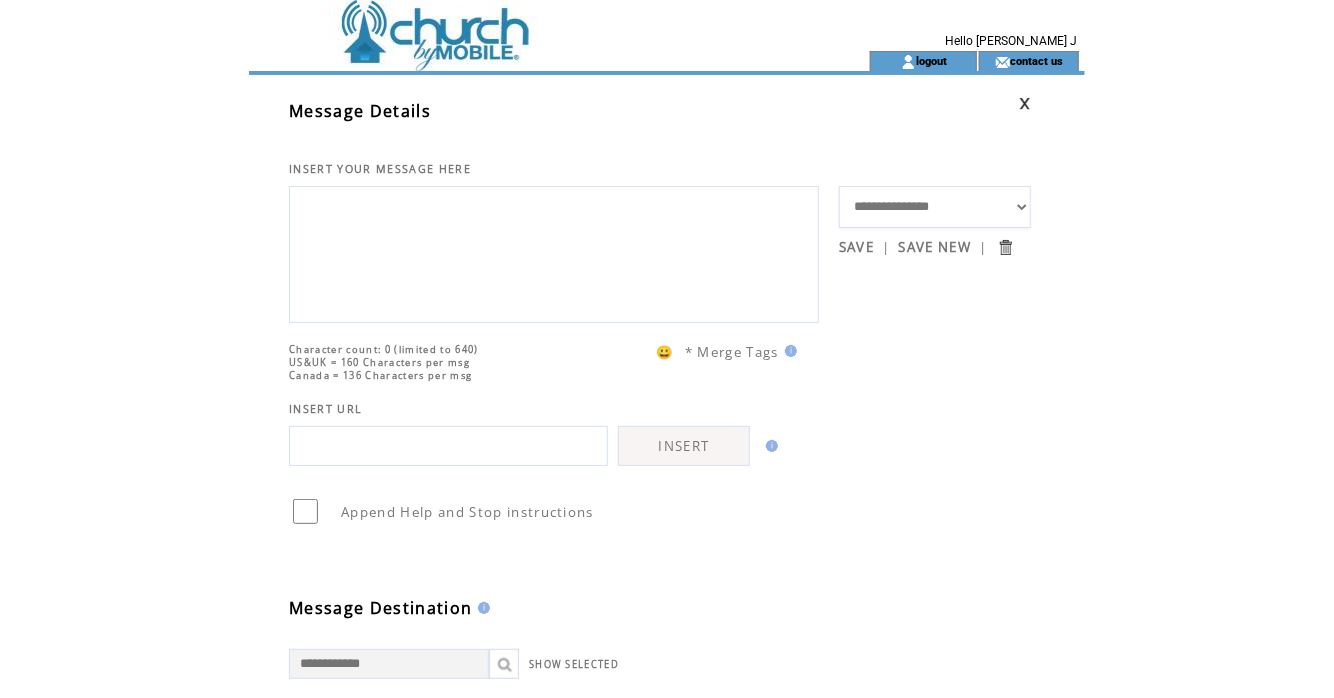 click on "**********" at bounding box center [935, 207] 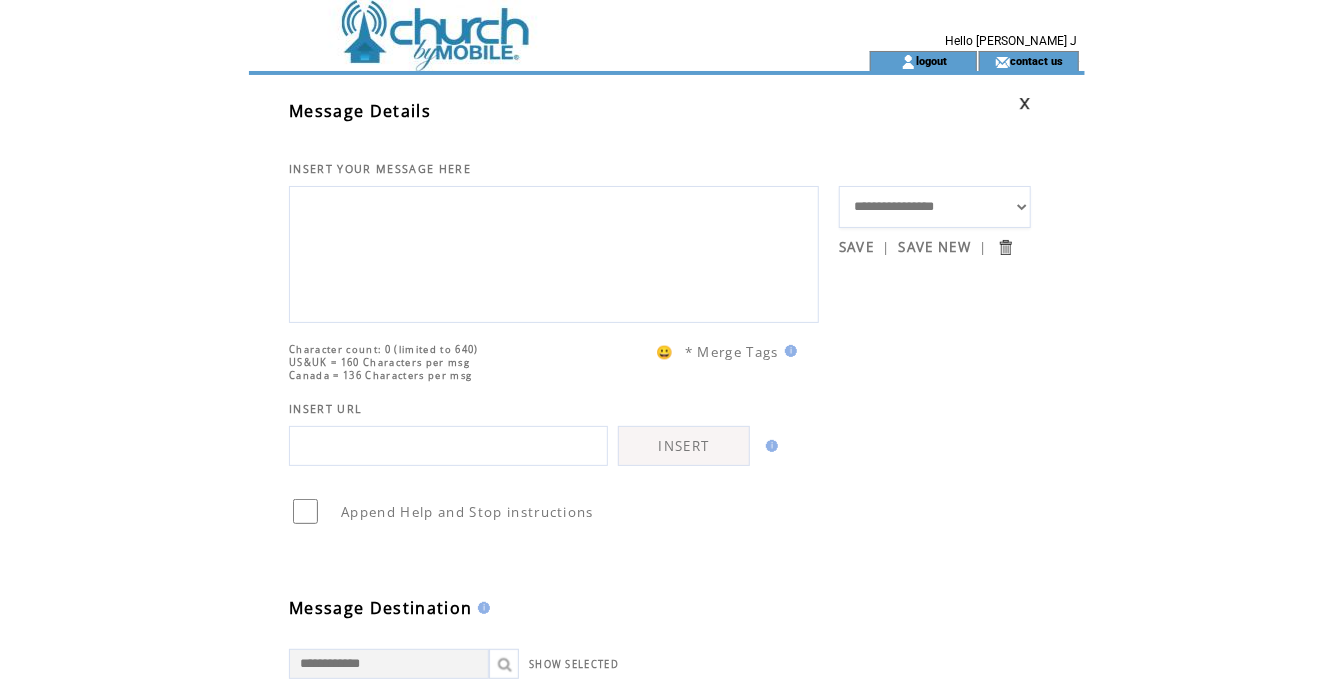 click on "**********" at bounding box center [935, 207] 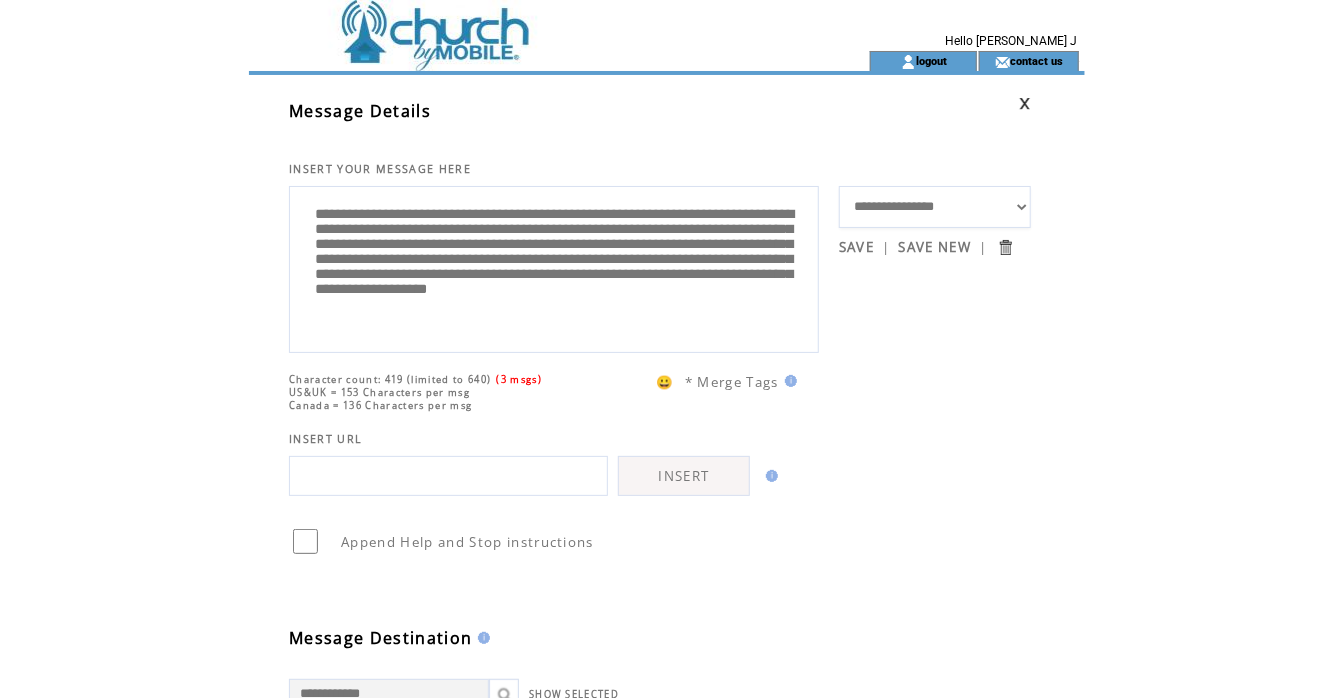 drag, startPoint x: 396, startPoint y: 318, endPoint x: 692, endPoint y: 325, distance: 296.08276 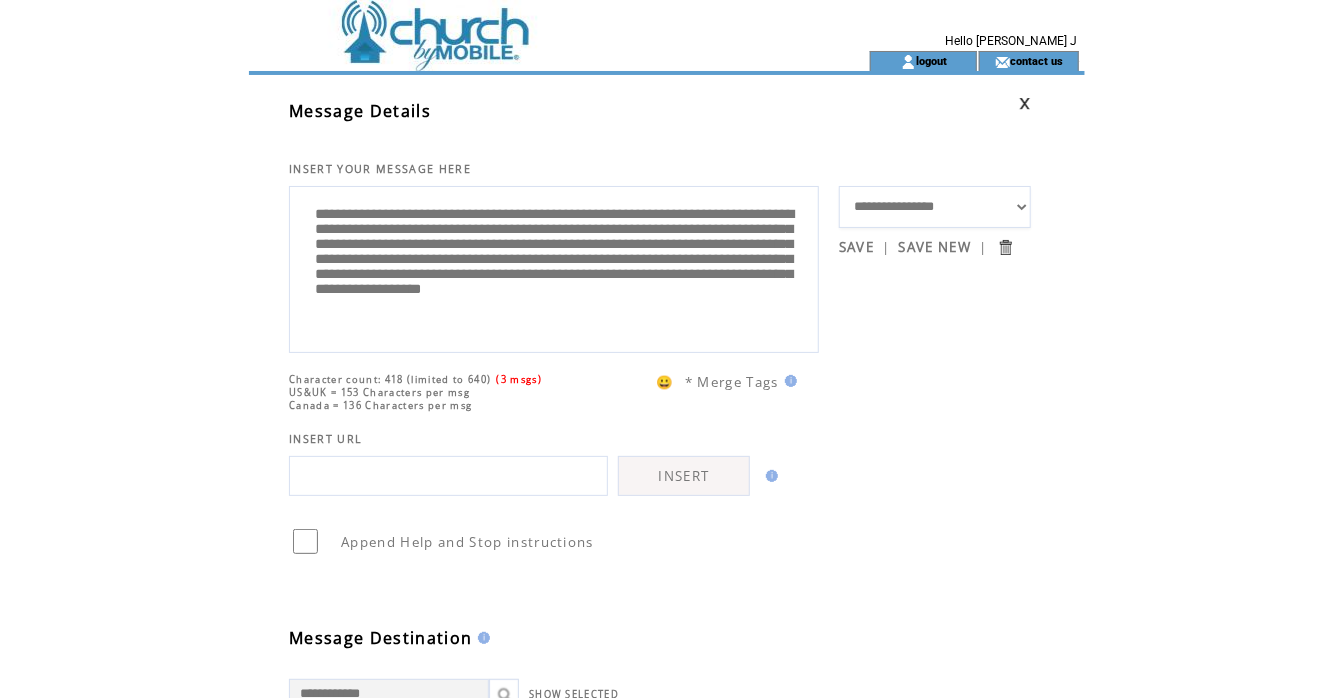 type on "**********" 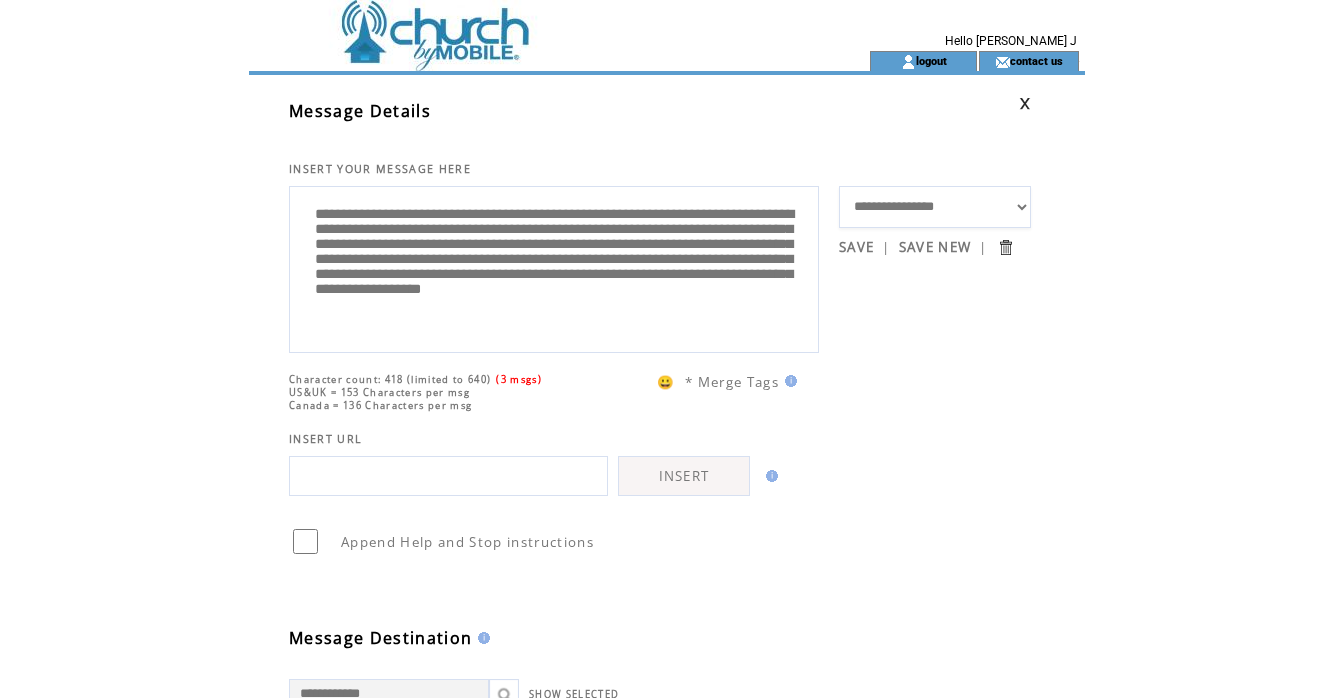scroll, scrollTop: 0, scrollLeft: 0, axis: both 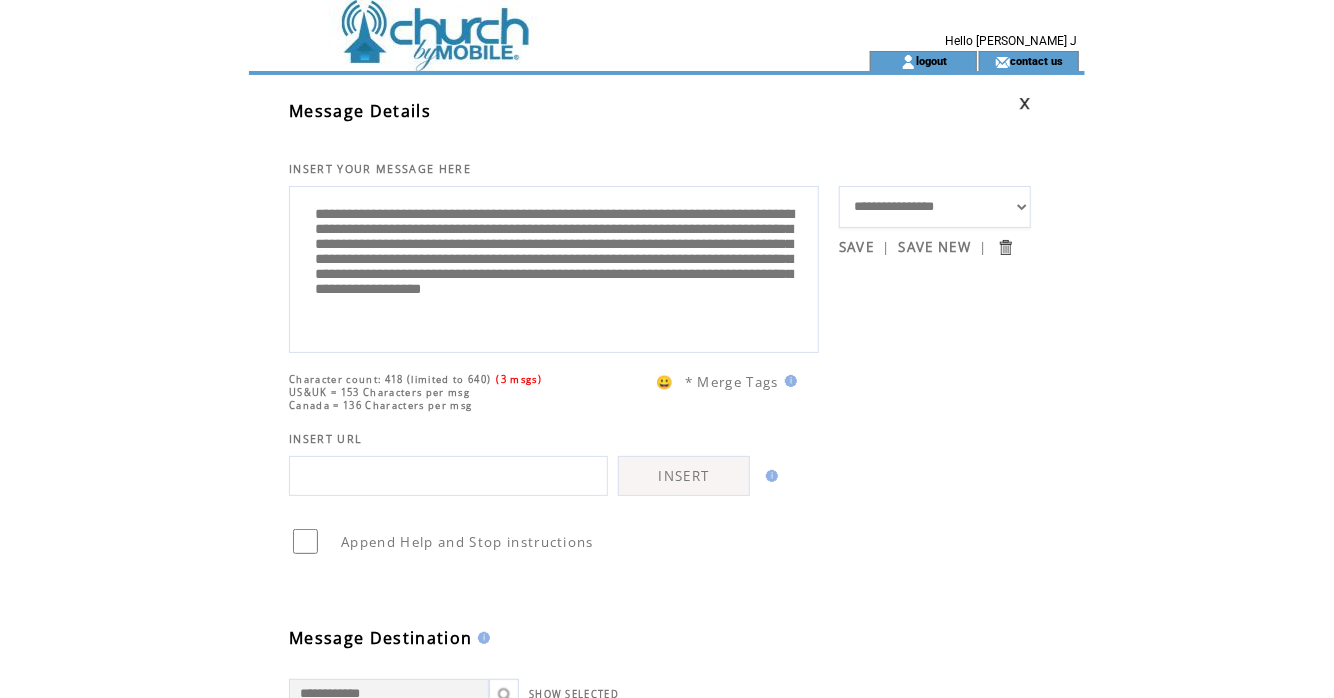 click on "**********" at bounding box center [554, 267] 